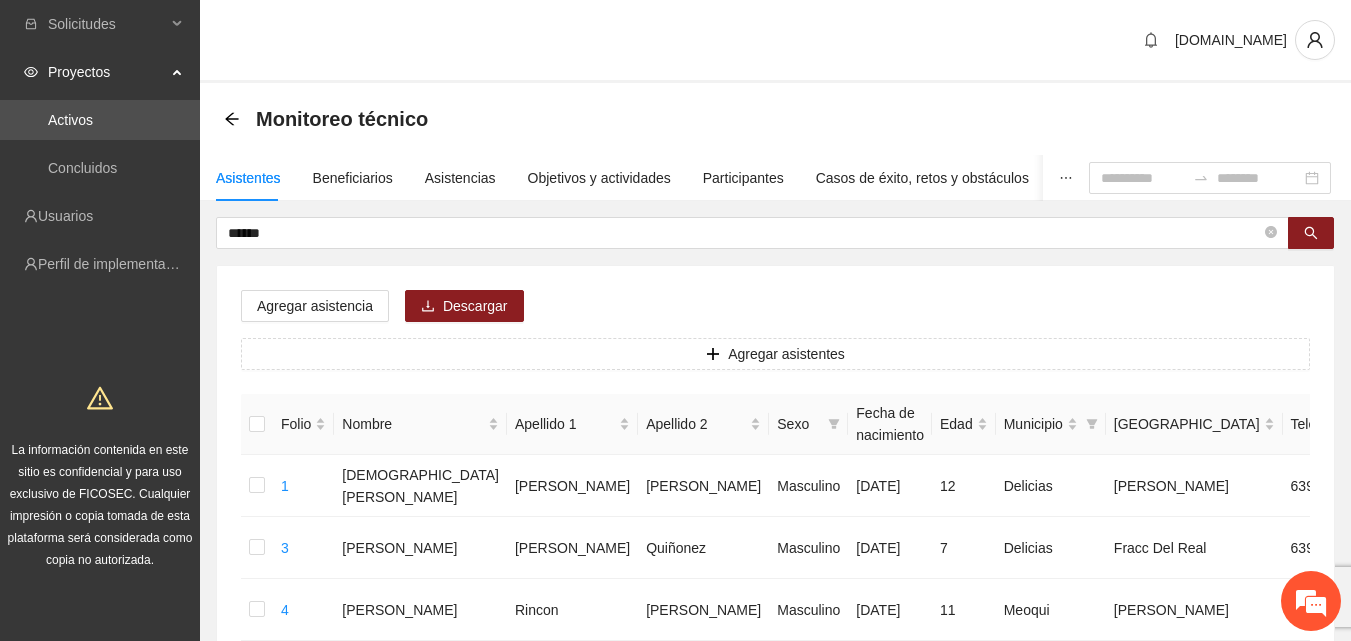 scroll, scrollTop: 76, scrollLeft: 0, axis: vertical 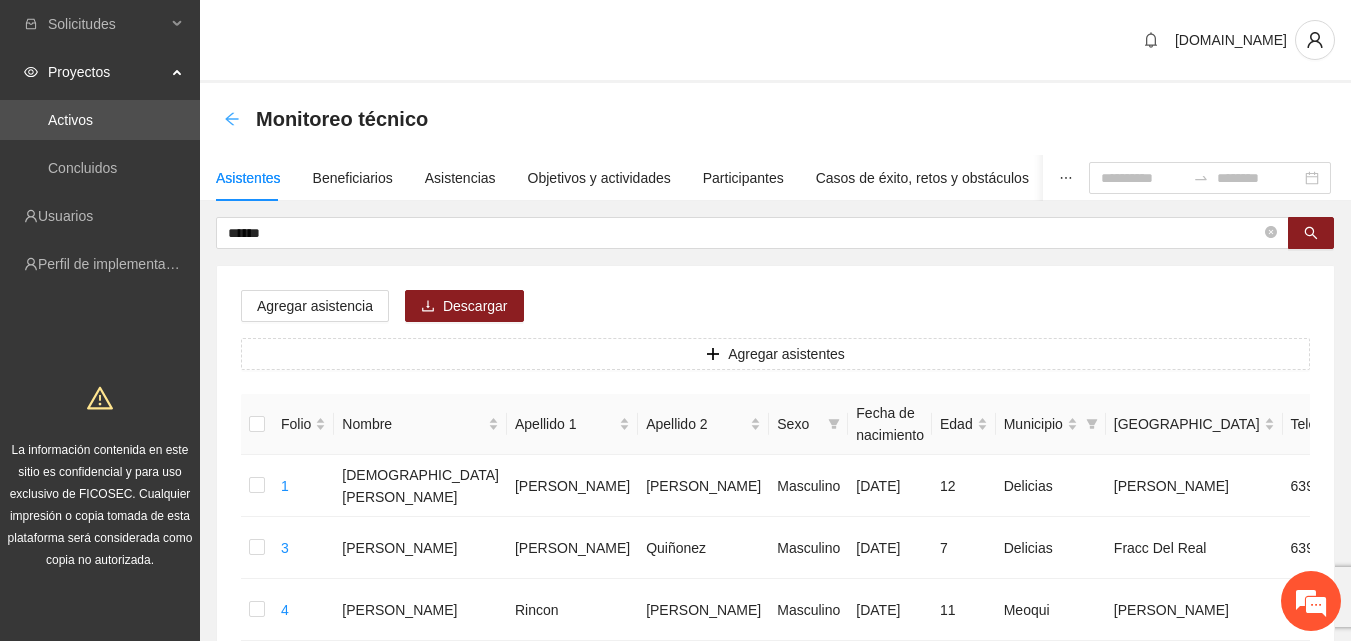 click 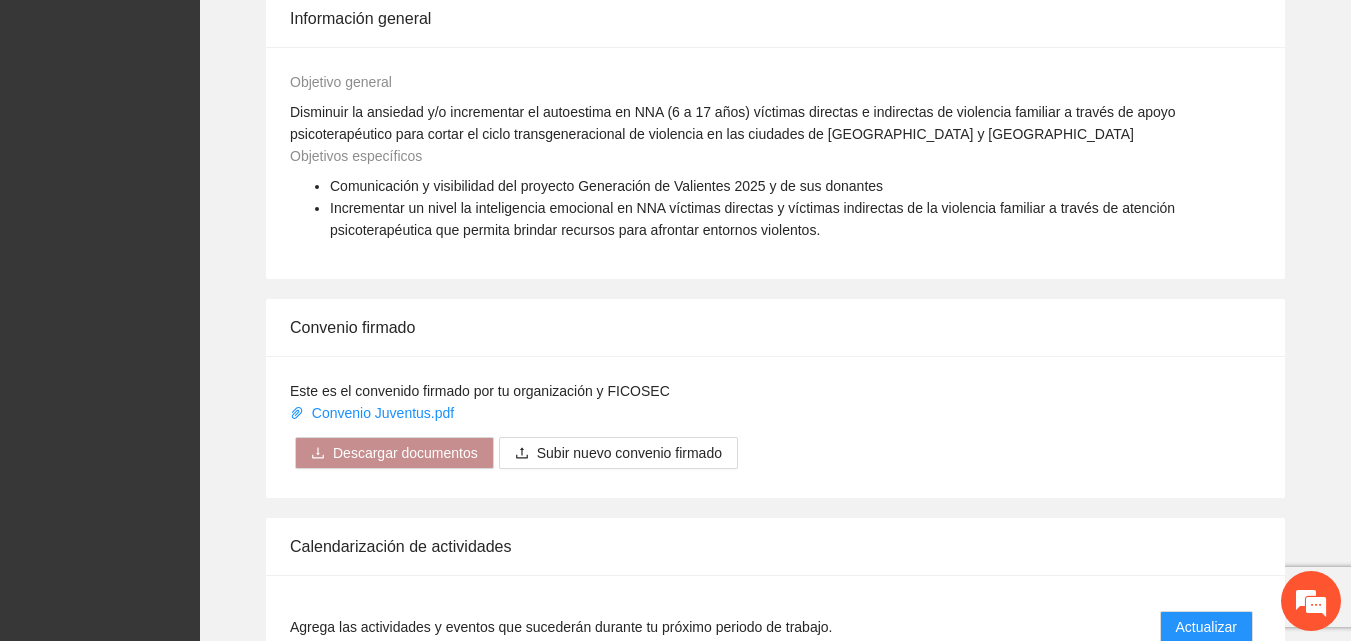 scroll, scrollTop: 1400, scrollLeft: 0, axis: vertical 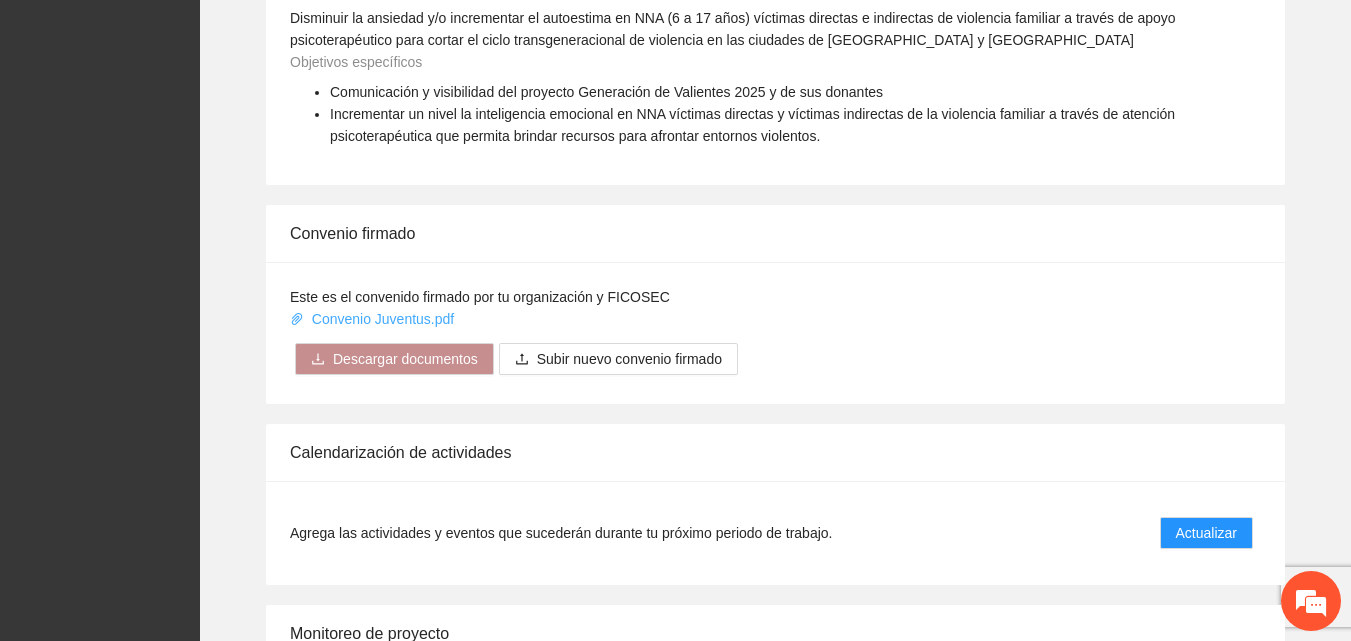 click on "Convenio Juventus.pdf" at bounding box center [374, 319] 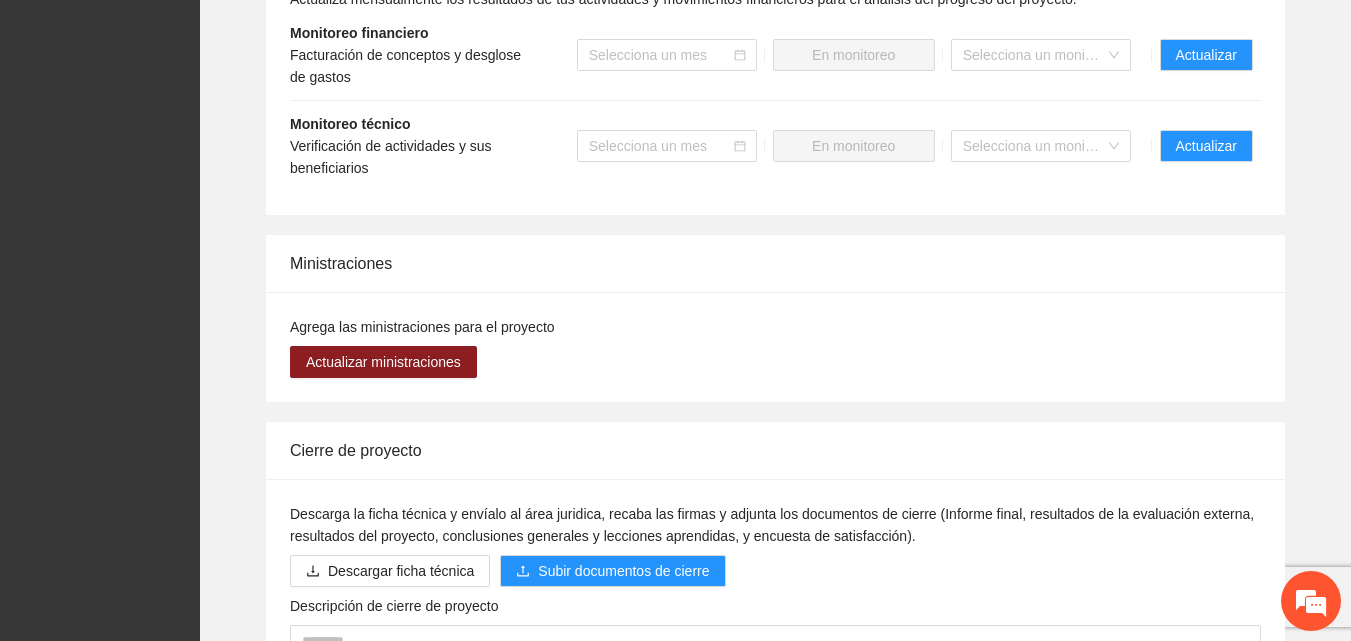 scroll, scrollTop: 2200, scrollLeft: 0, axis: vertical 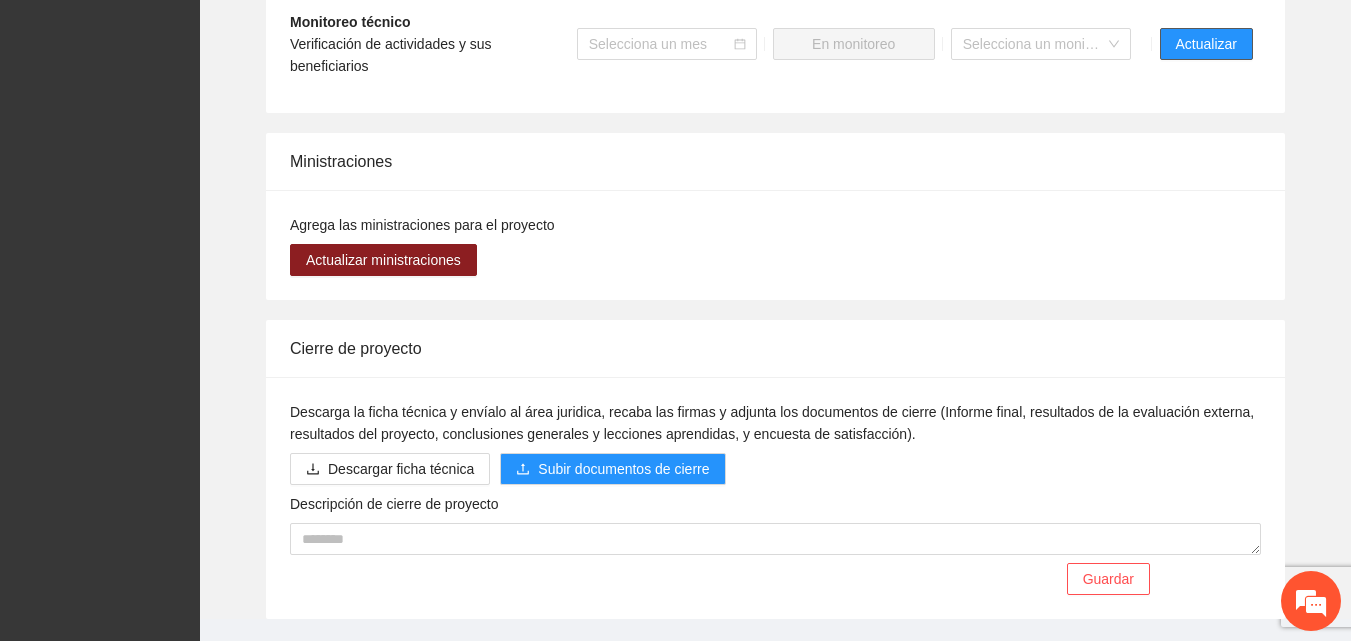 click on "Actualizar" at bounding box center [1206, 44] 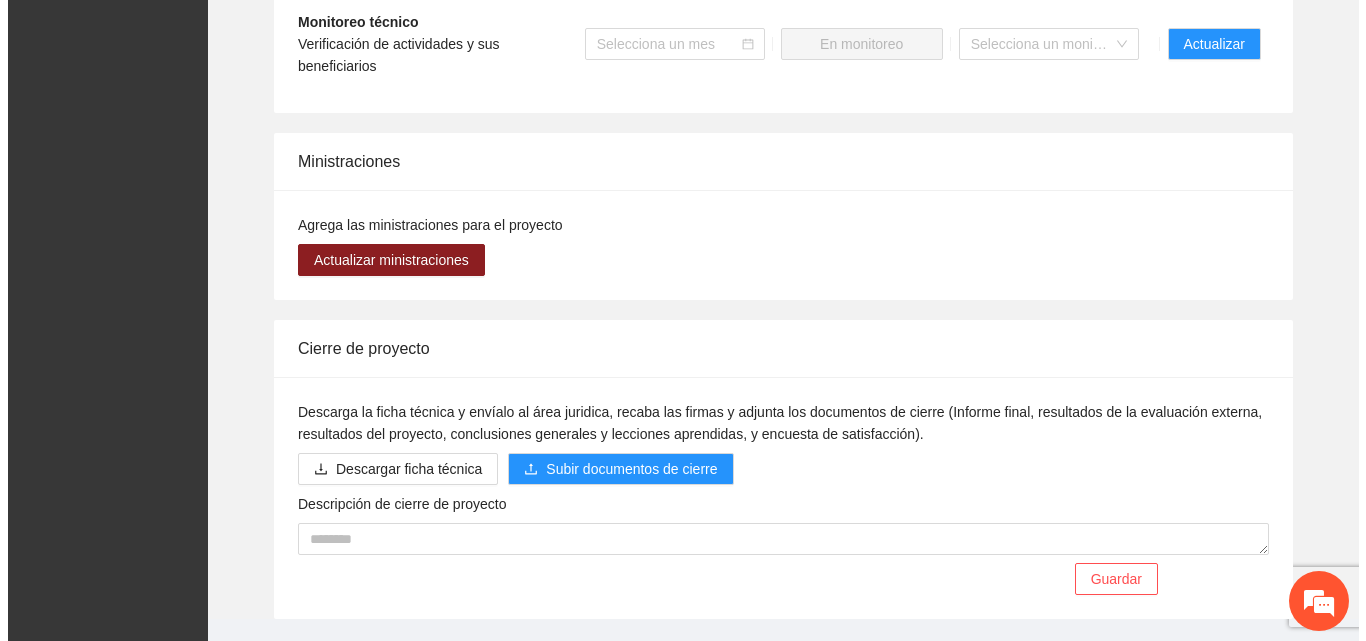 scroll, scrollTop: 0, scrollLeft: 0, axis: both 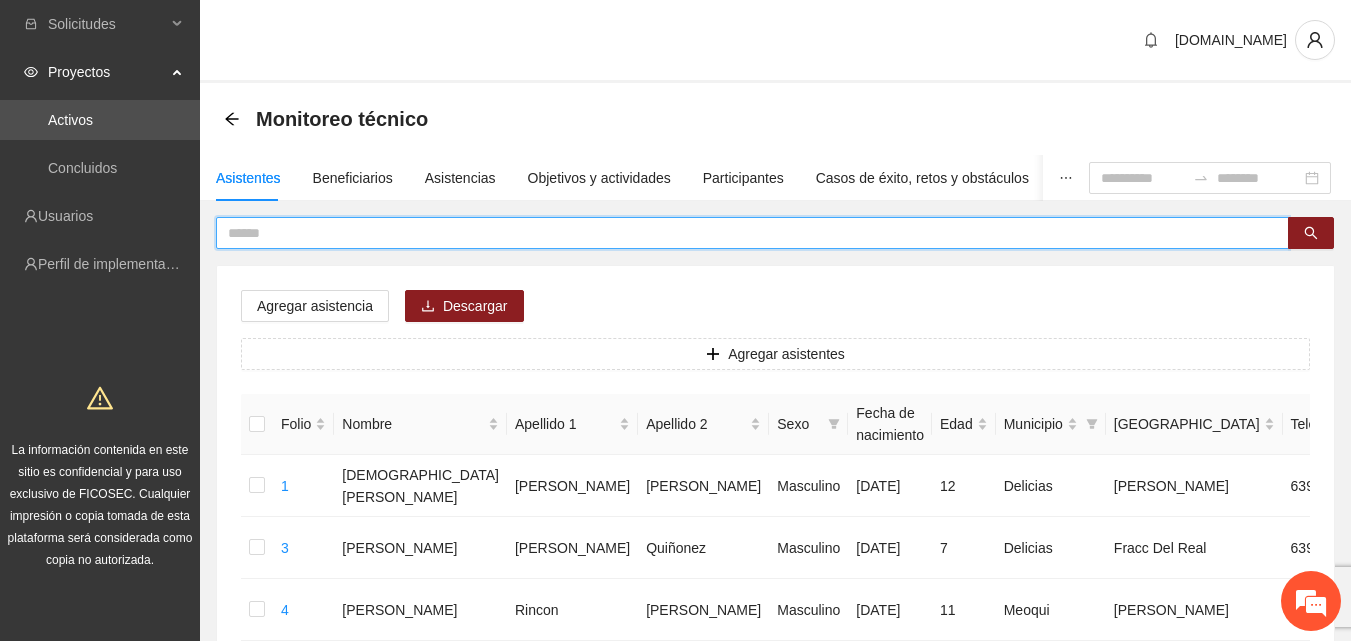 click at bounding box center (744, 233) 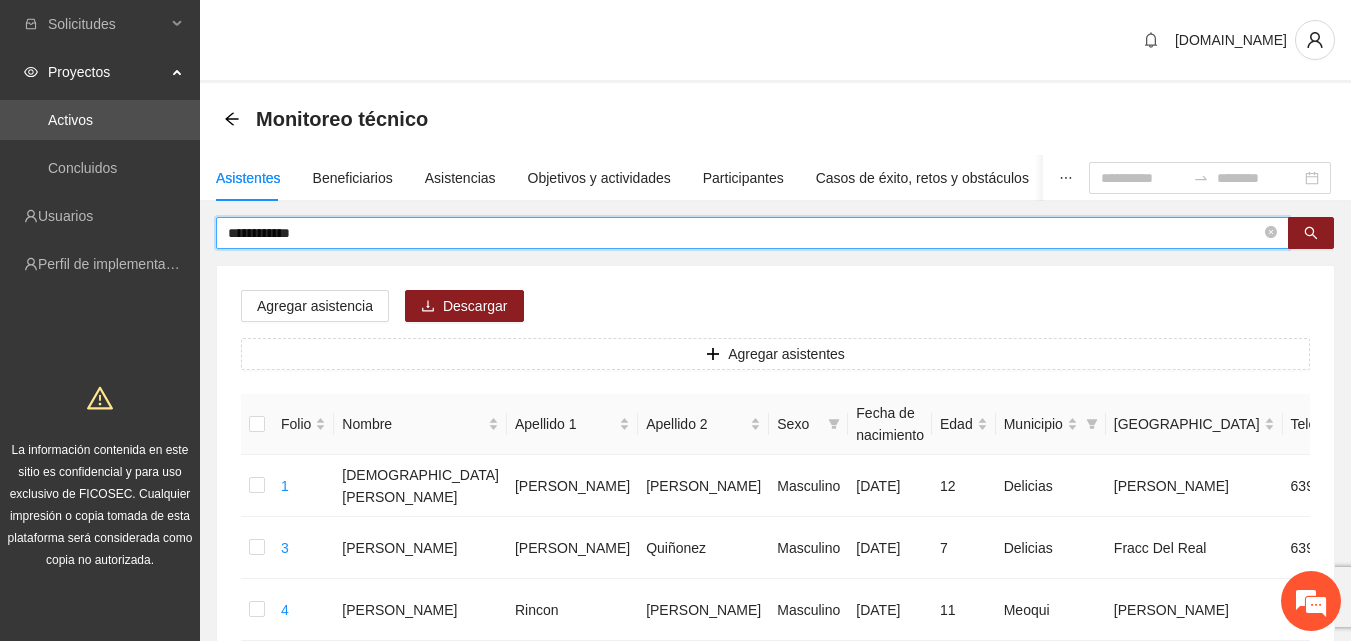 type on "**********" 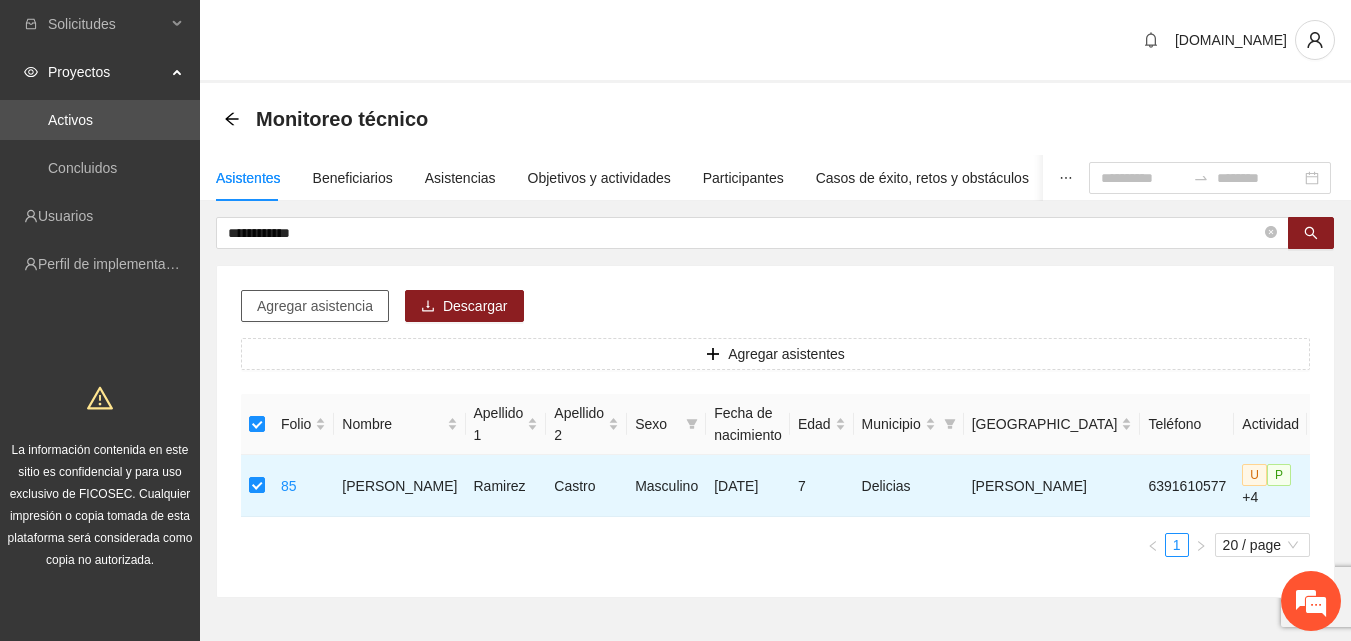 click on "Agregar asistencia" at bounding box center [315, 306] 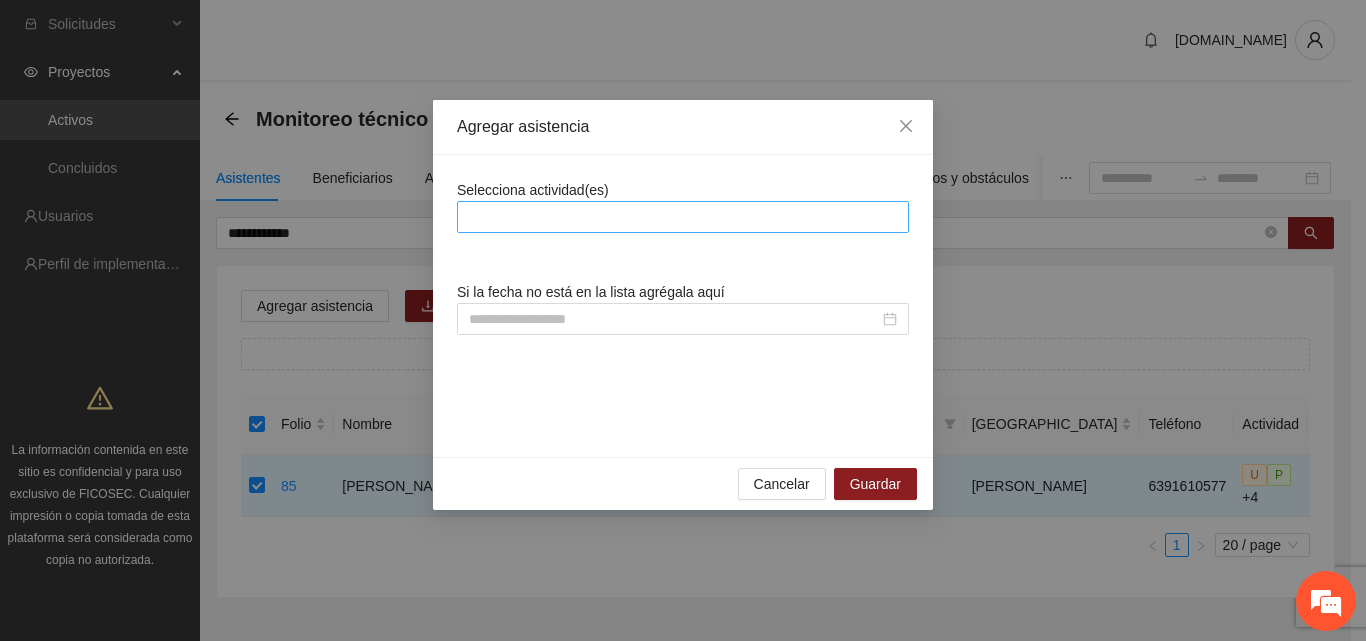 click at bounding box center [683, 217] 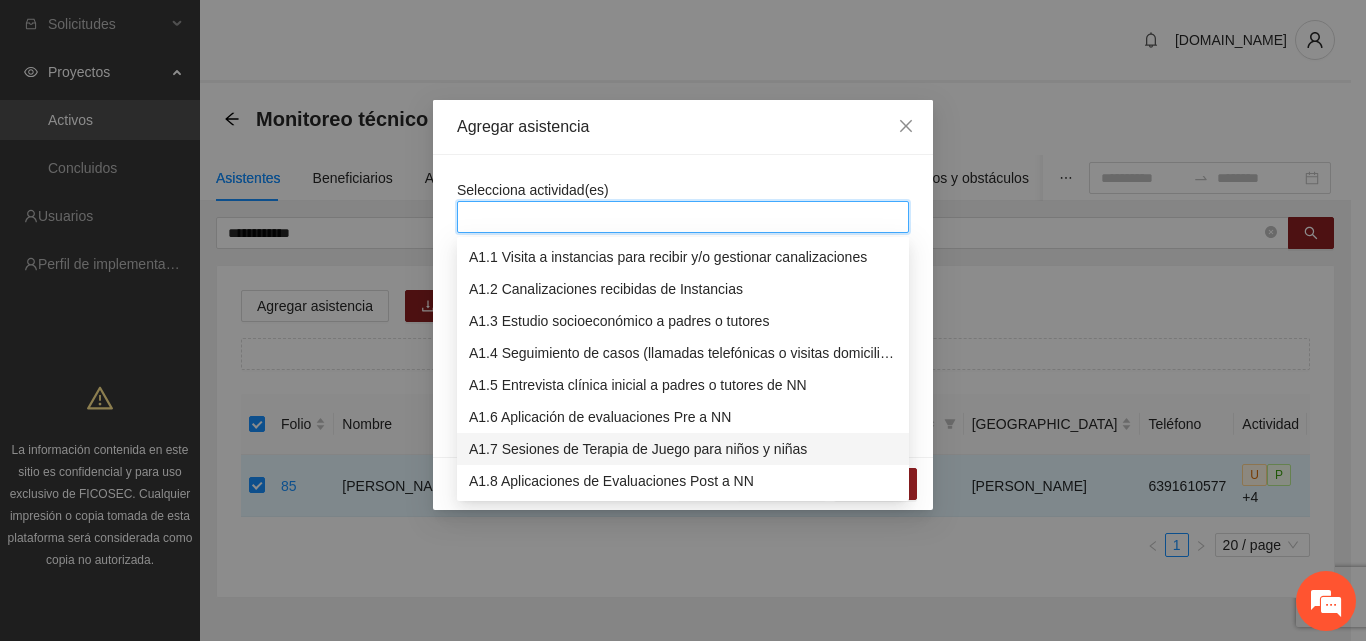 click on "A1.7 Sesiones de Terapia de Juego para niños y niñas" at bounding box center (683, 449) 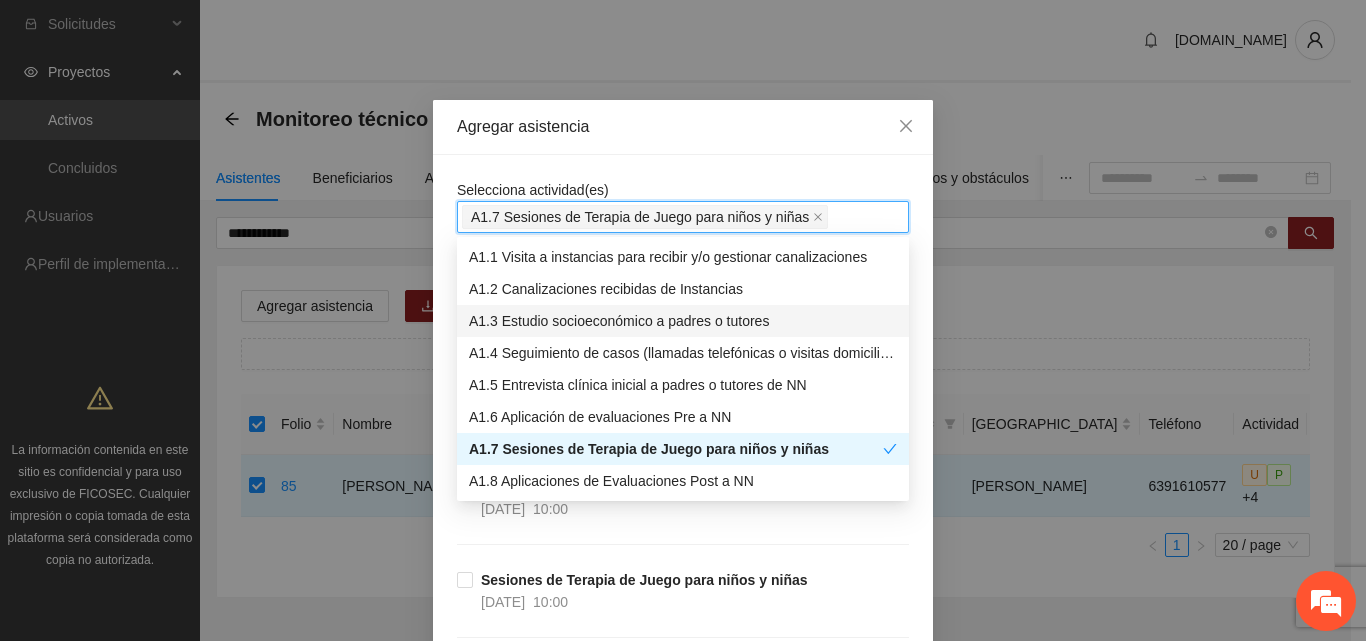 click on "Agregar asistencia" at bounding box center [683, 127] 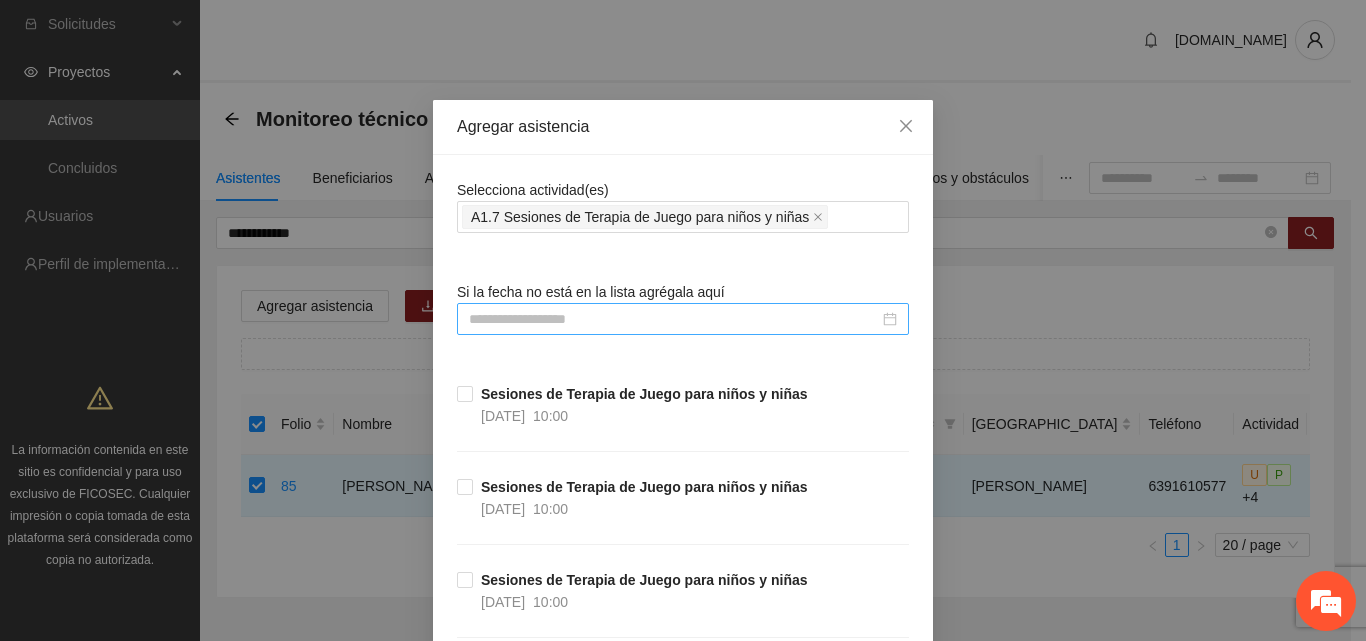 click at bounding box center [674, 319] 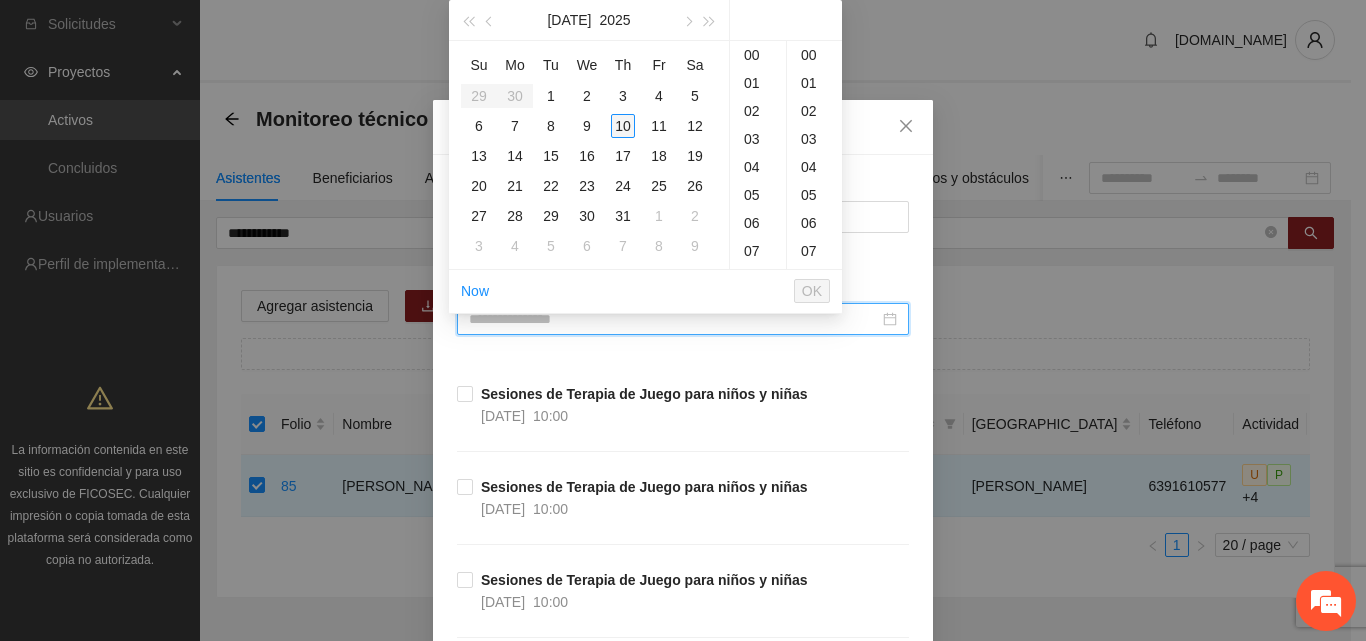 click on "10" at bounding box center (623, 126) 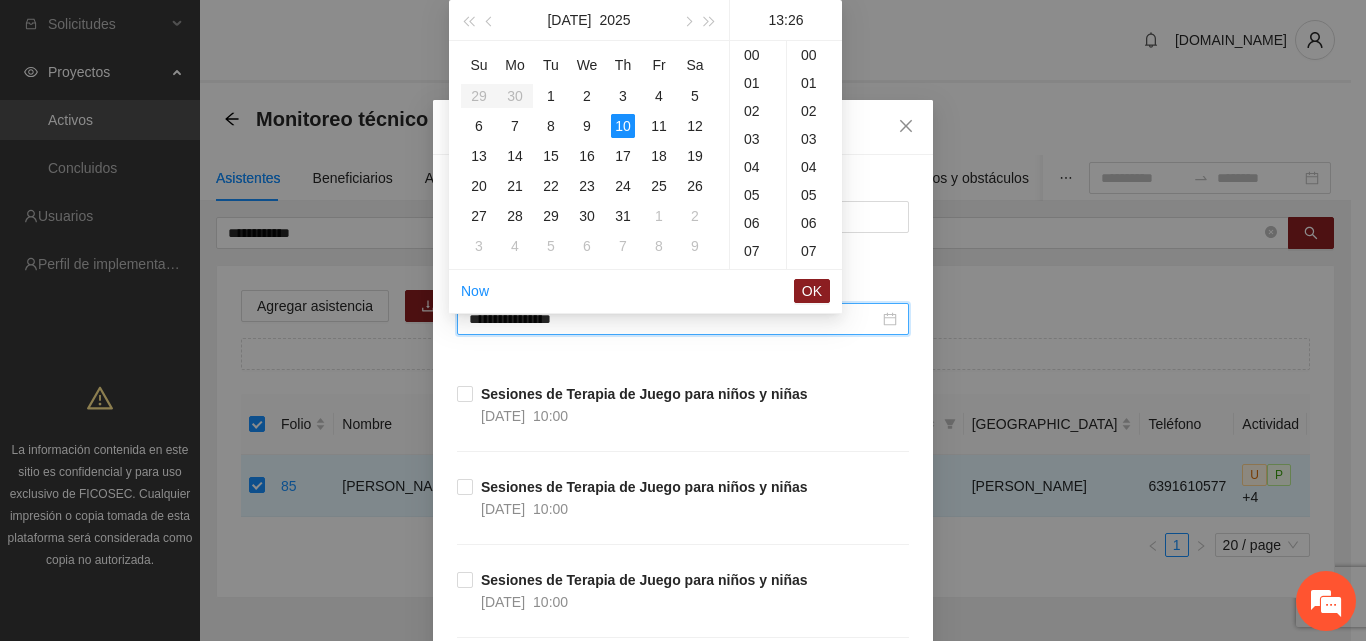 scroll, scrollTop: 364, scrollLeft: 0, axis: vertical 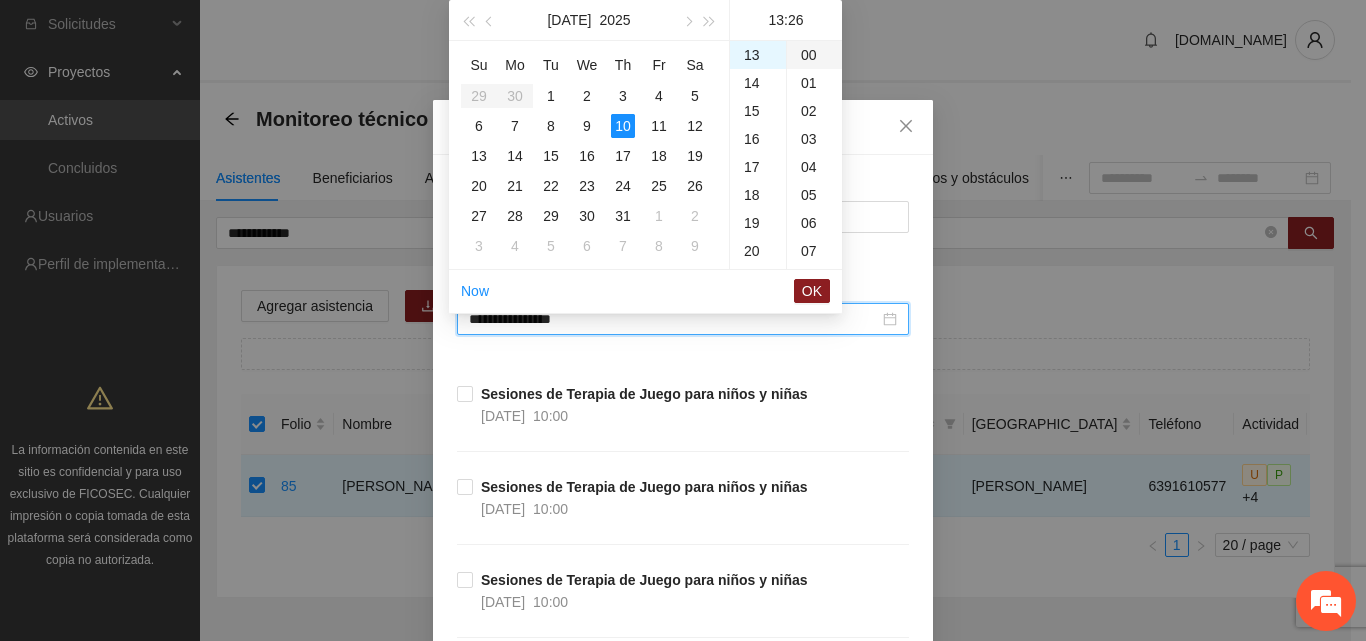 click on "00" at bounding box center (814, 55) 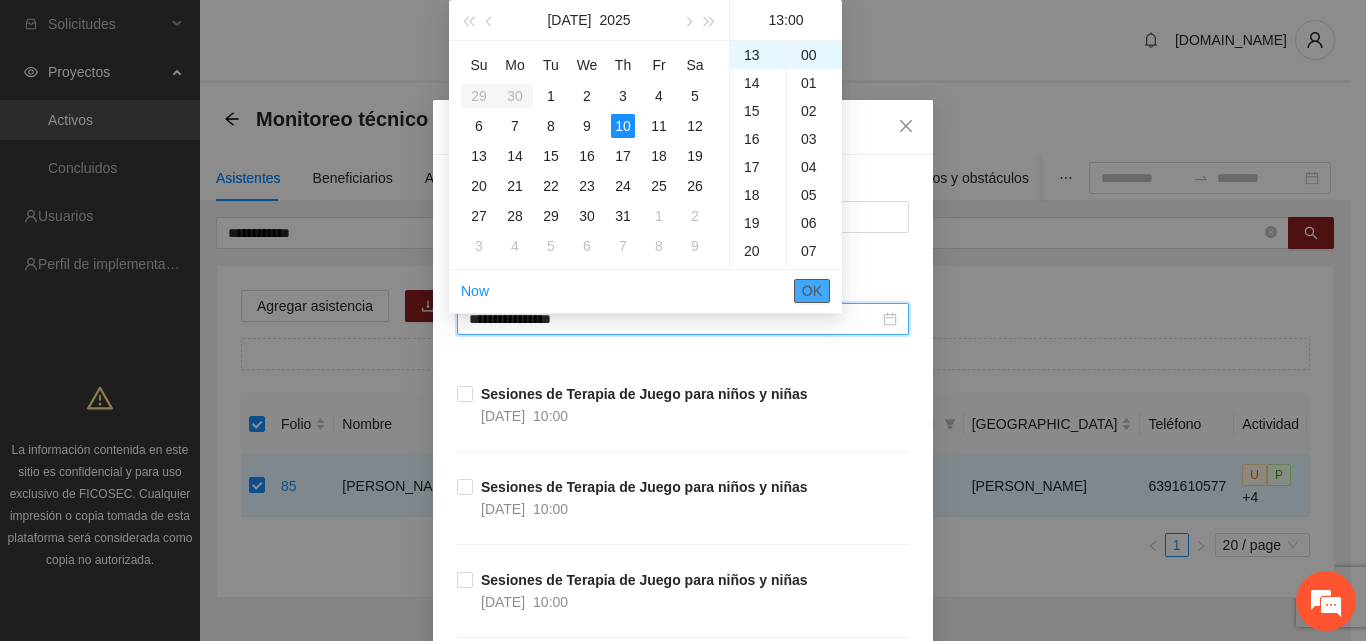 click on "OK" at bounding box center (812, 291) 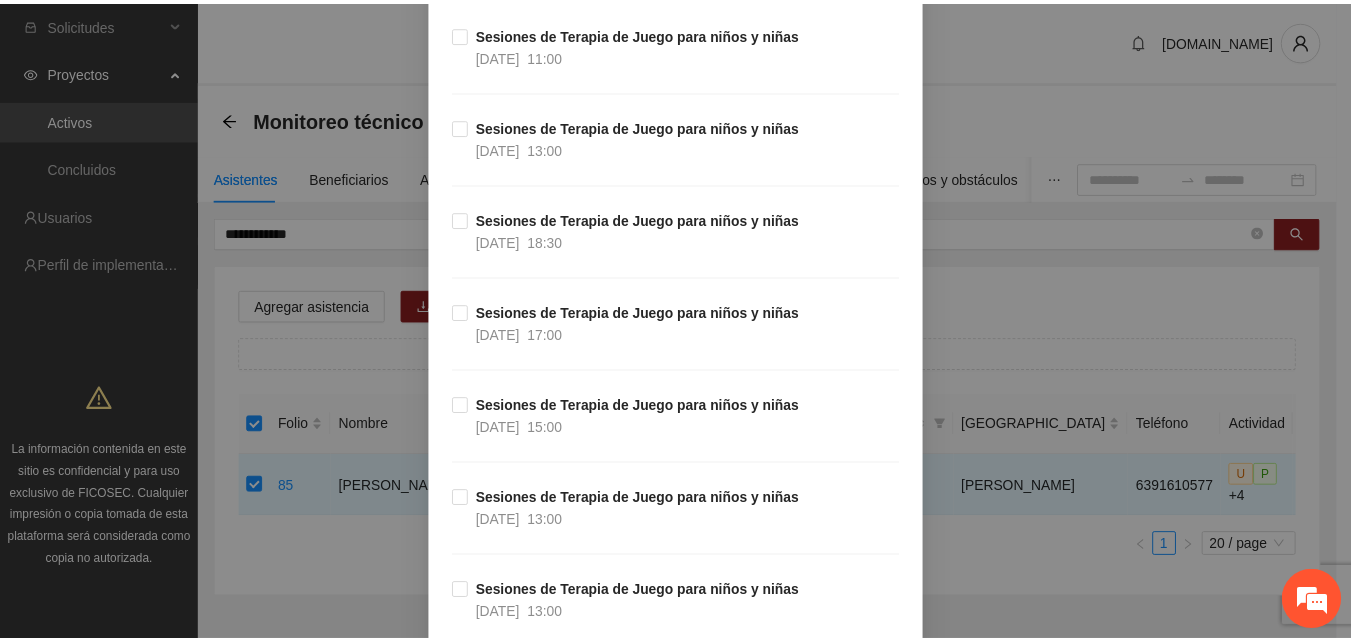 scroll, scrollTop: 13563, scrollLeft: 0, axis: vertical 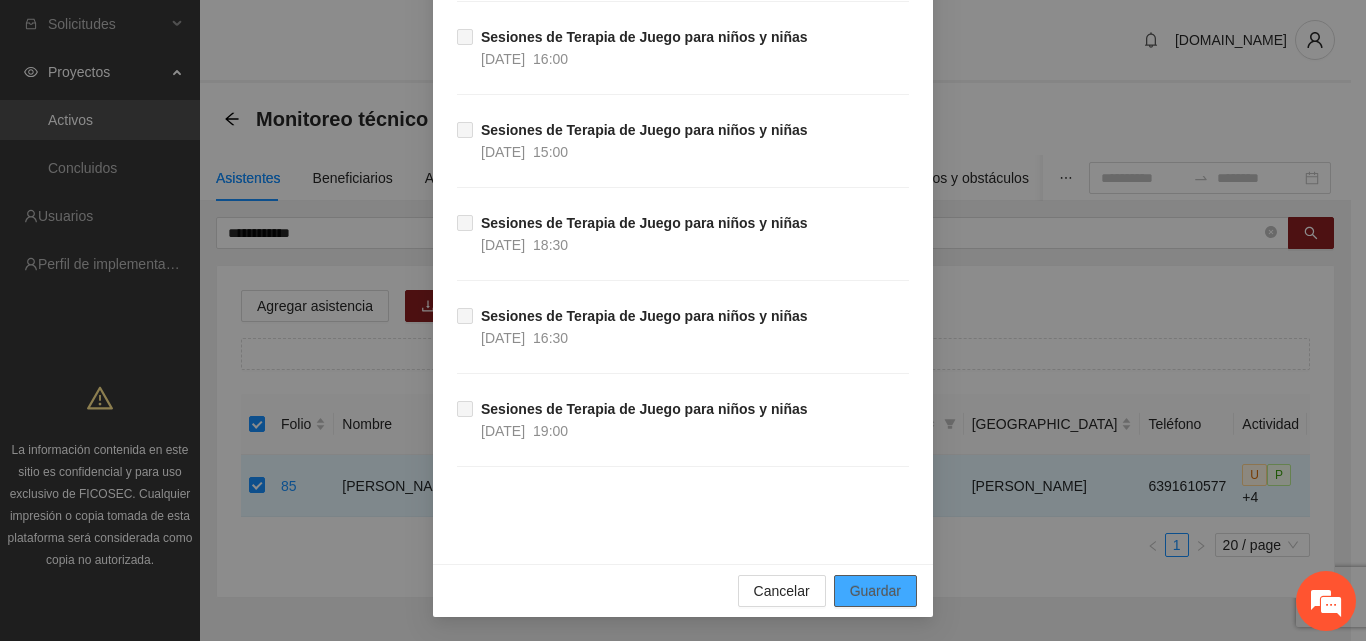 click on "Guardar" at bounding box center [875, 591] 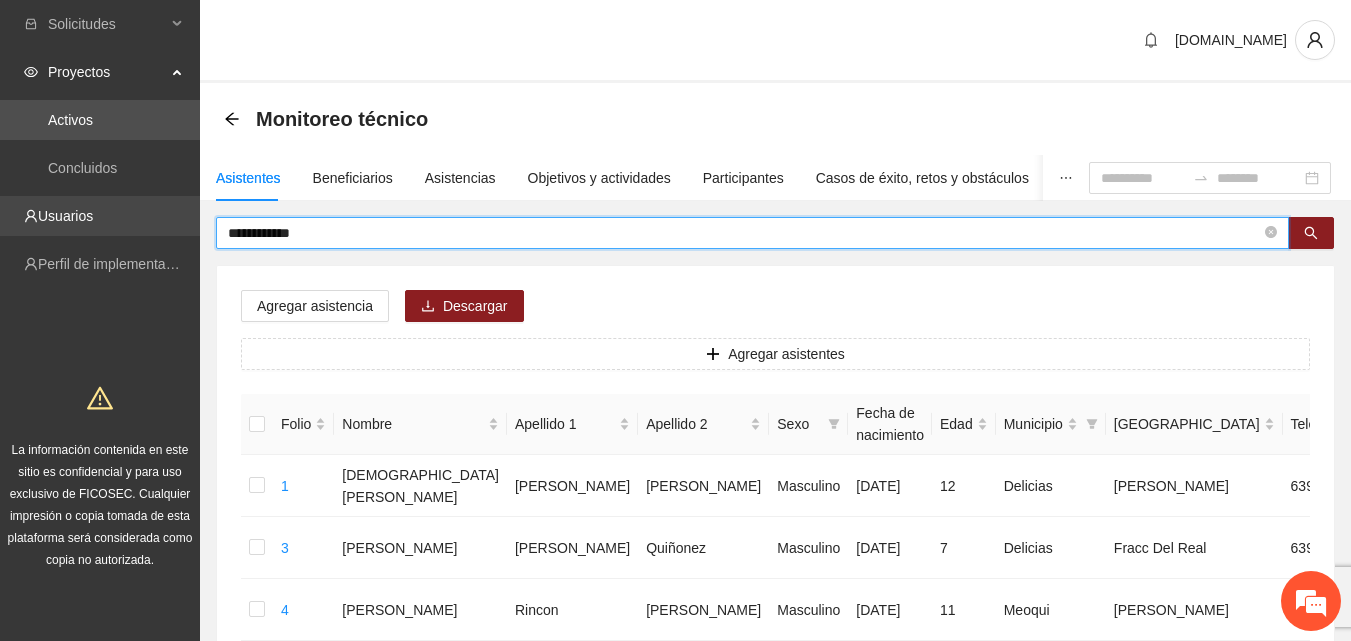 drag, startPoint x: 324, startPoint y: 238, endPoint x: 85, endPoint y: 228, distance: 239.2091 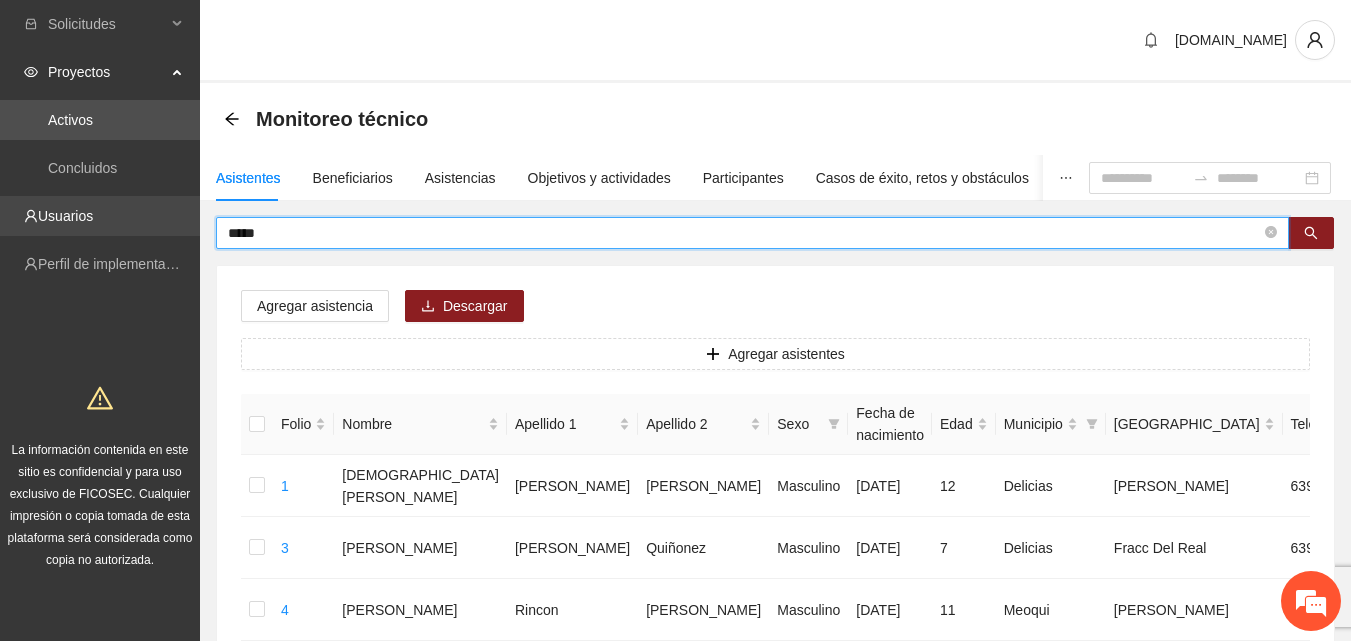 type on "*****" 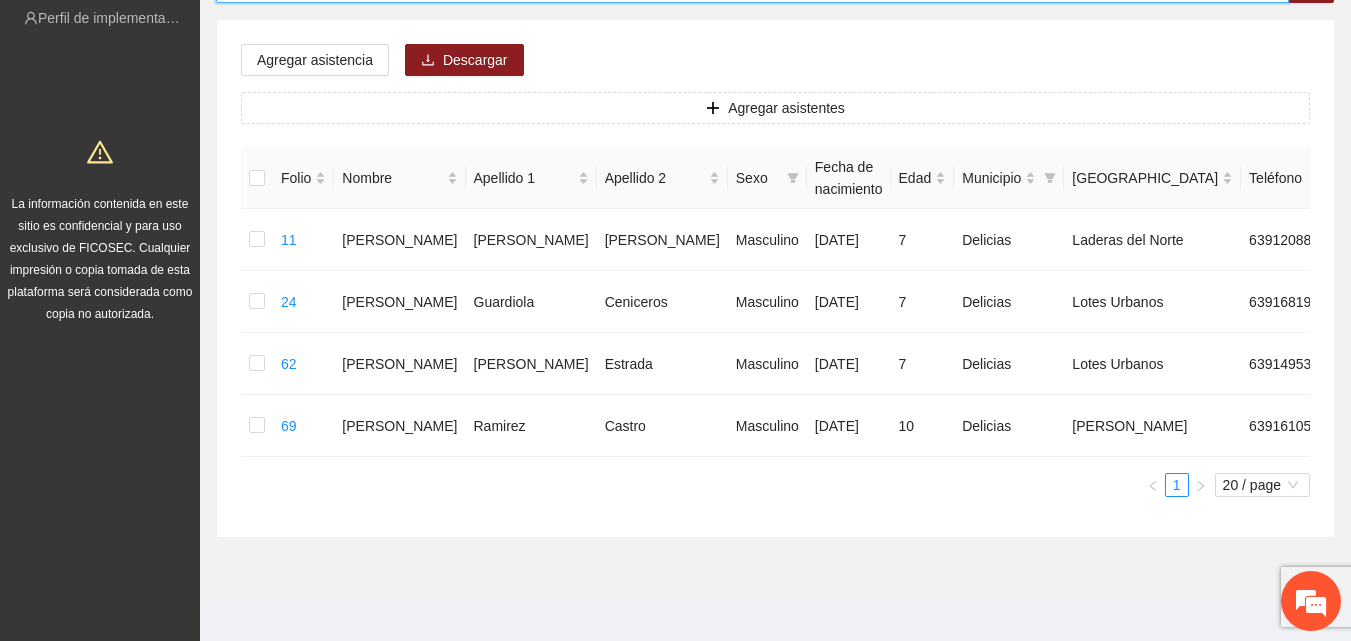 scroll, scrollTop: 259, scrollLeft: 0, axis: vertical 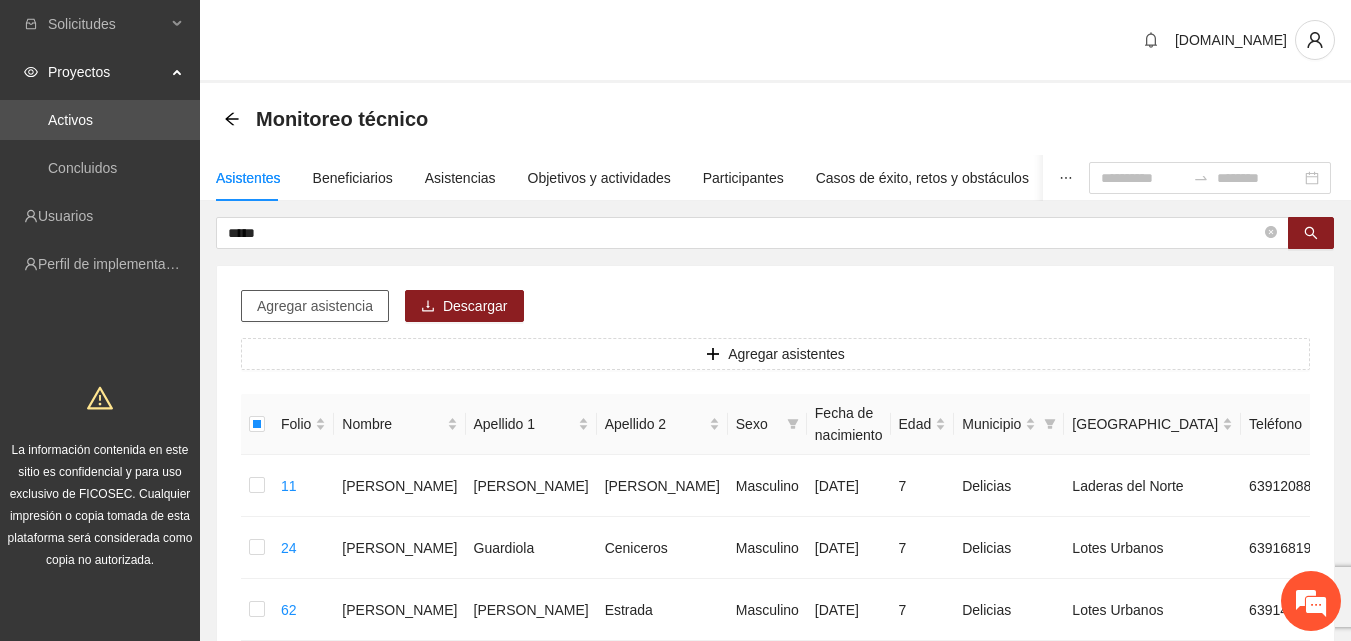 click on "Agregar asistencia" at bounding box center [315, 306] 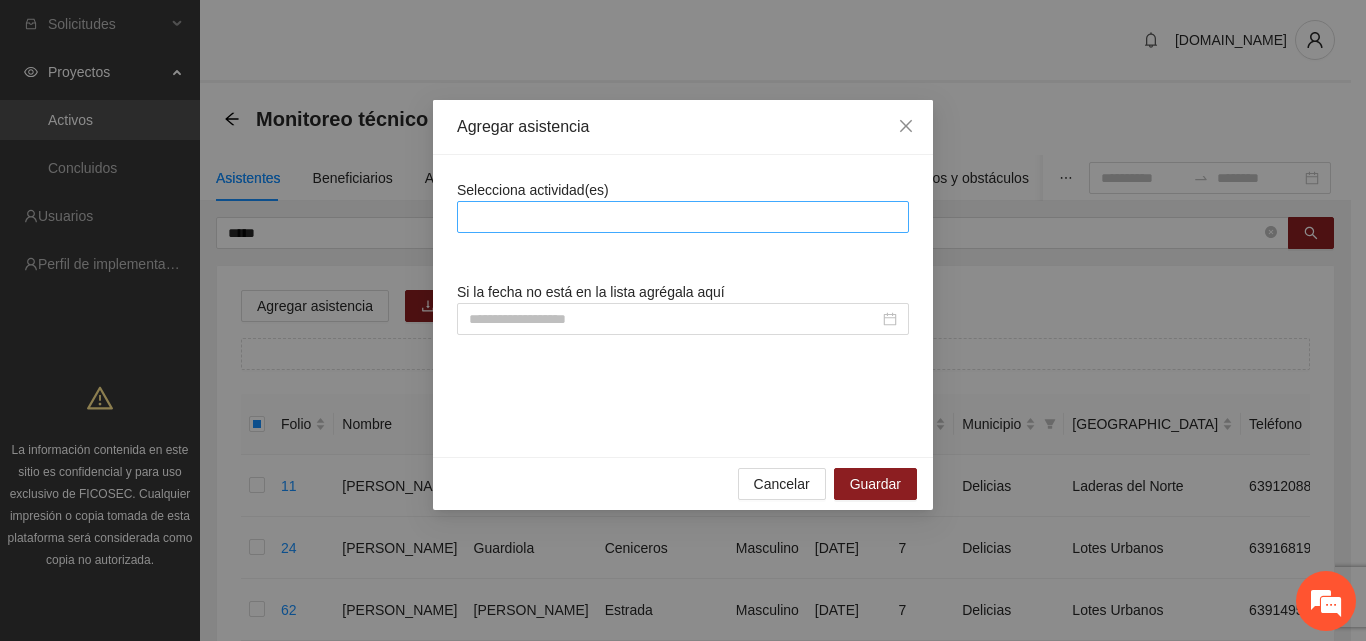 click at bounding box center (683, 217) 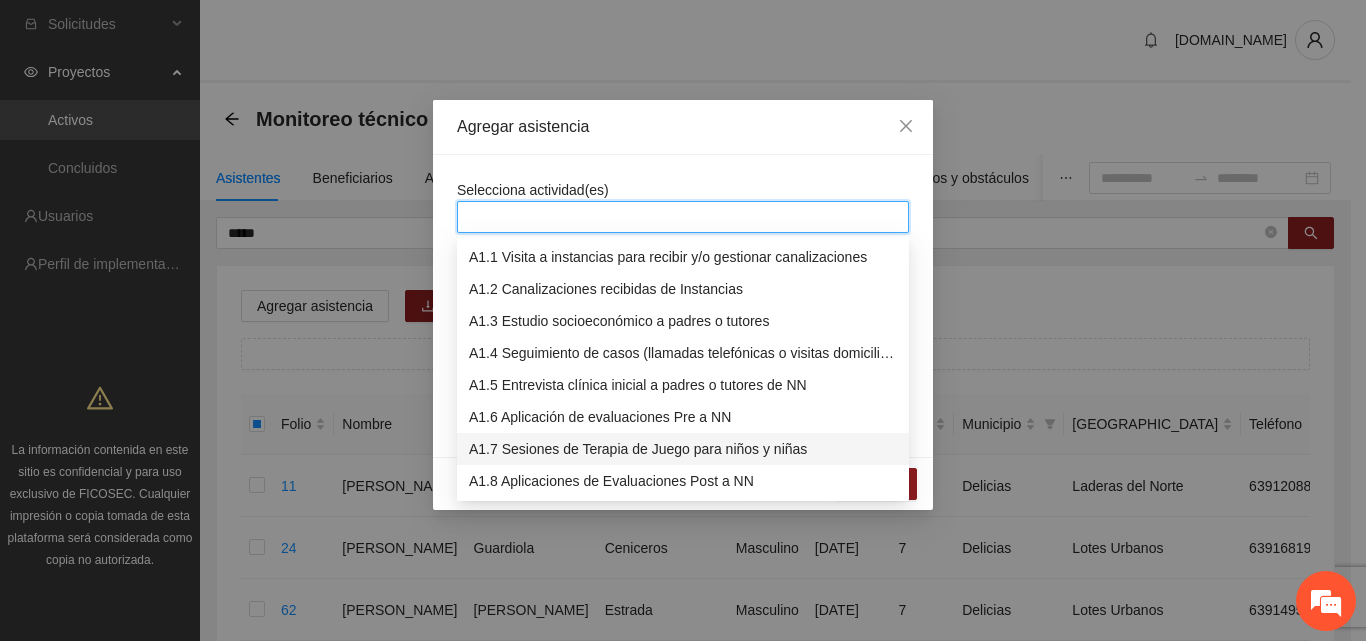 drag, startPoint x: 524, startPoint y: 453, endPoint x: 528, endPoint y: 436, distance: 17.464249 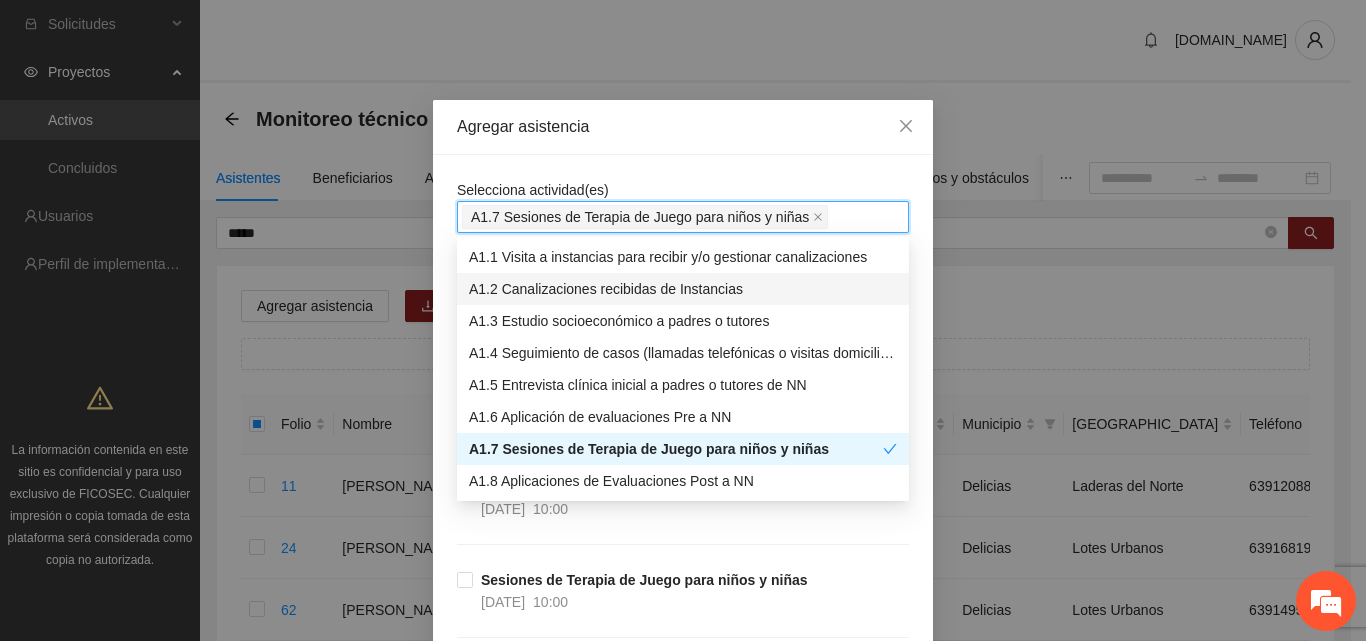 click on "Agregar asistencia" at bounding box center [683, 127] 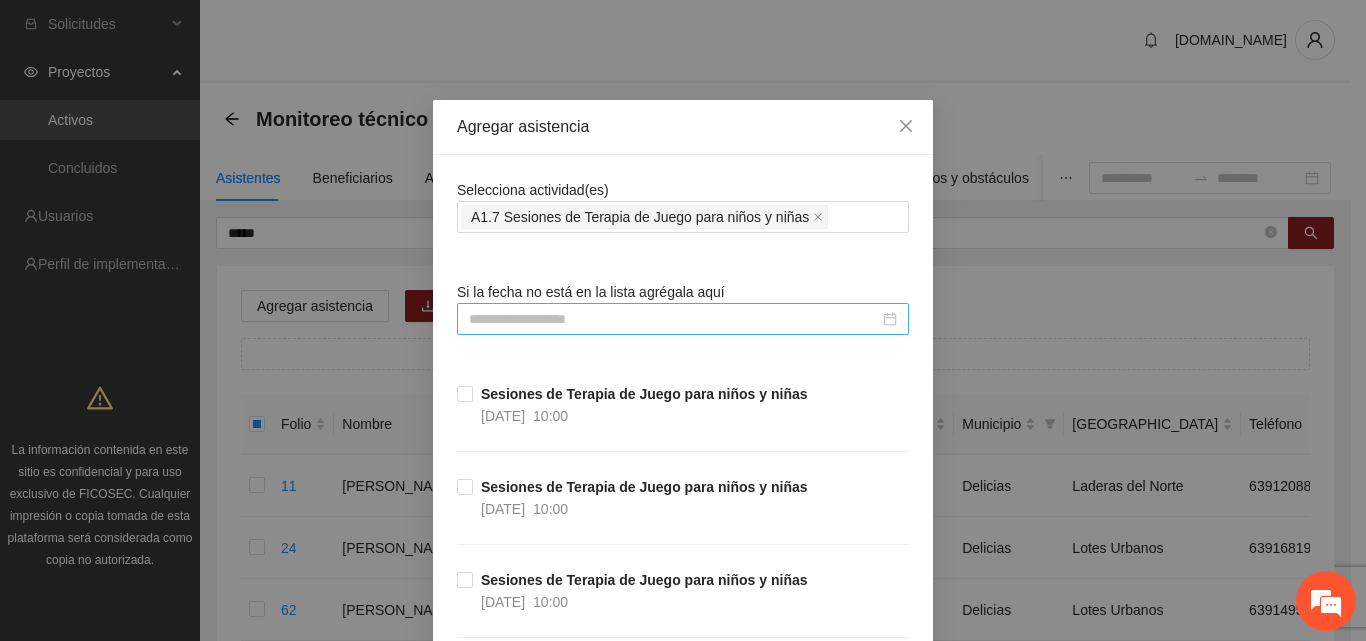 click at bounding box center [674, 319] 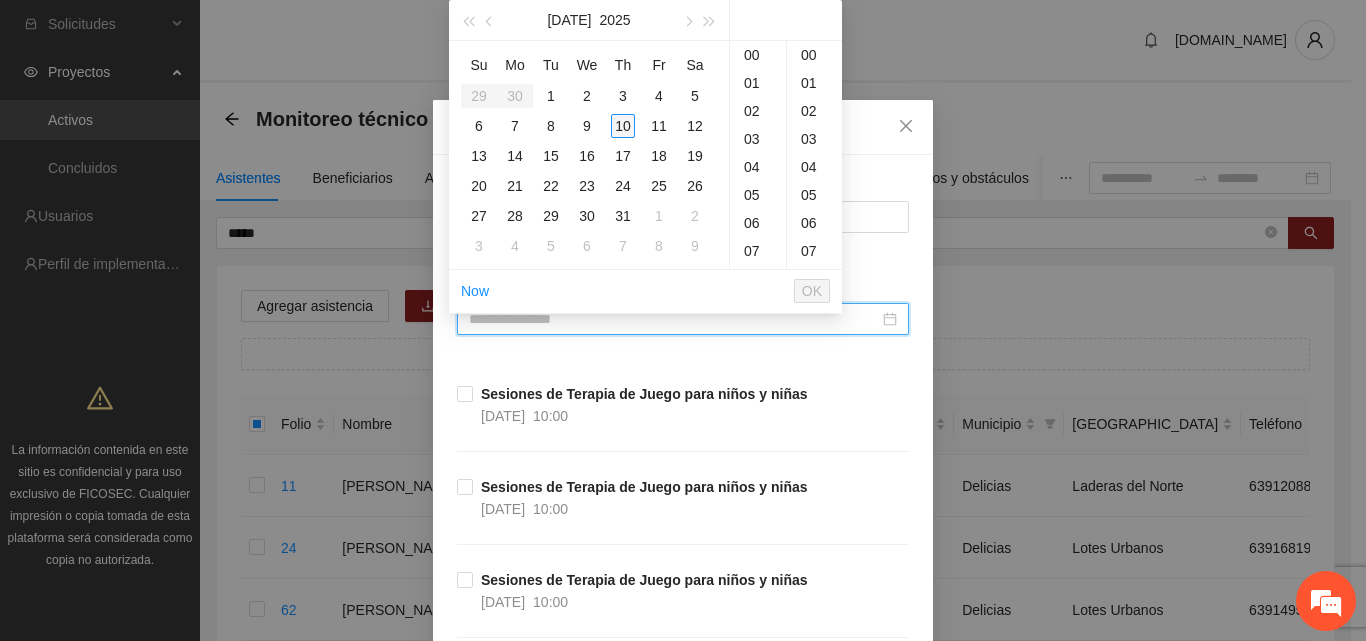 click on "10" at bounding box center (623, 126) 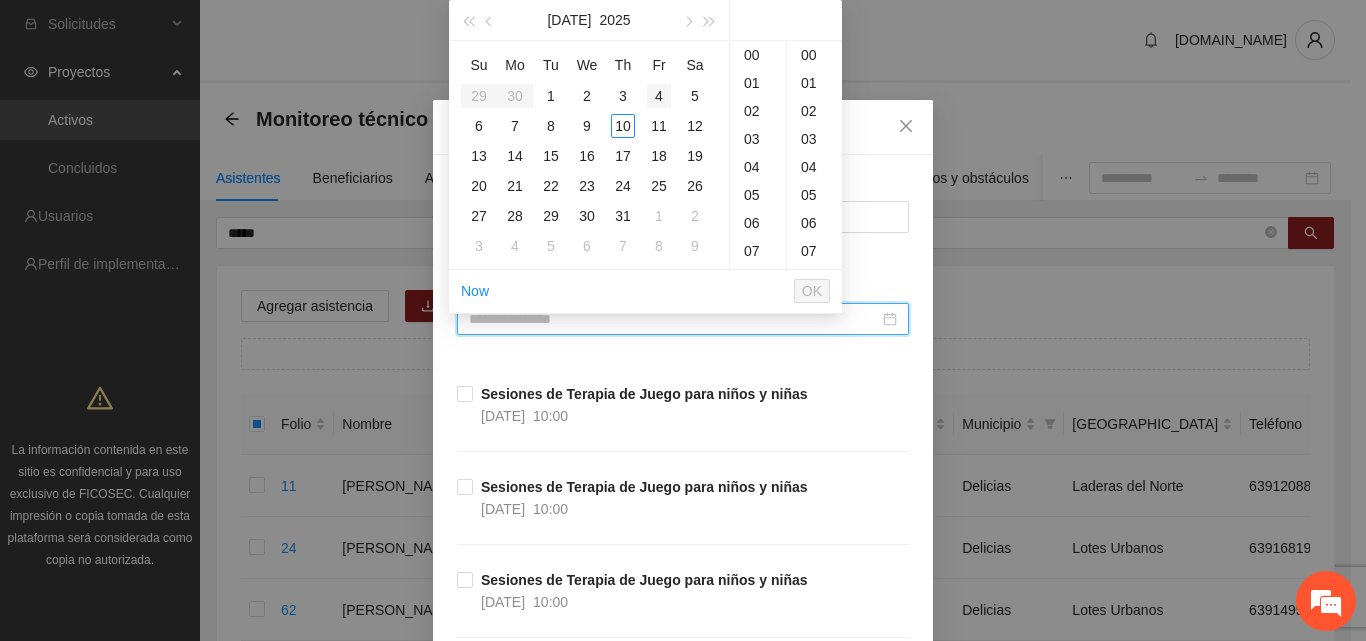 scroll, scrollTop: 262, scrollLeft: 0, axis: vertical 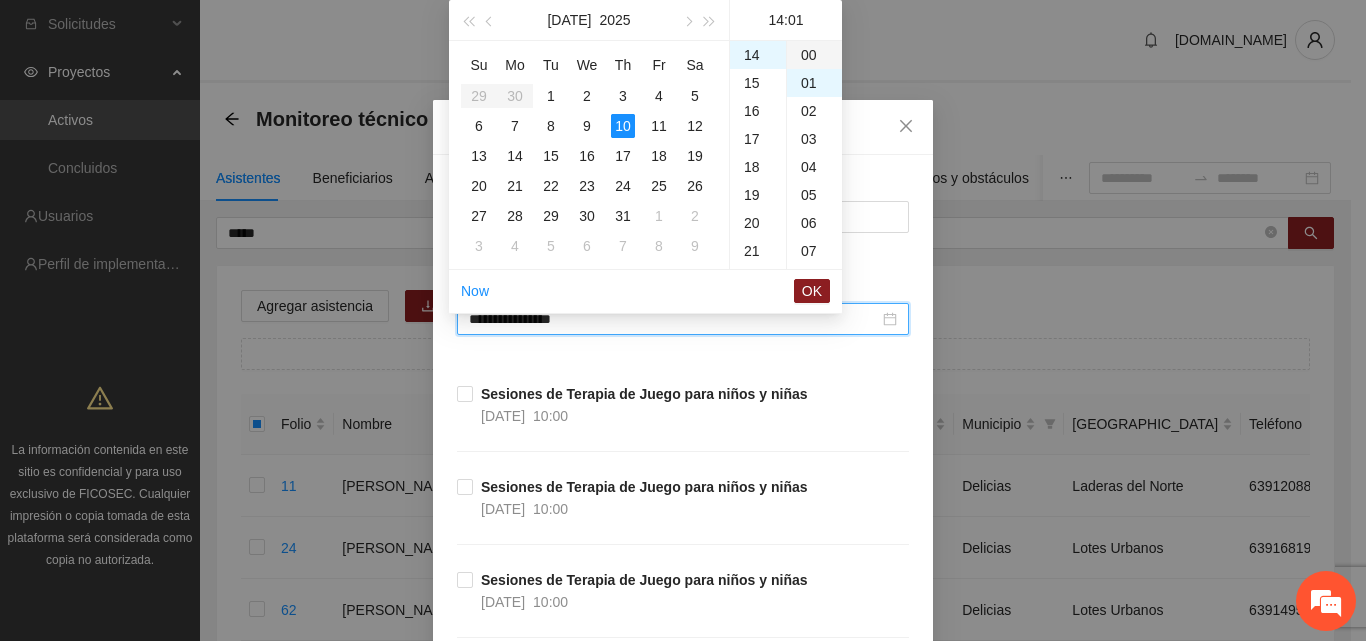 click on "00" at bounding box center [814, 55] 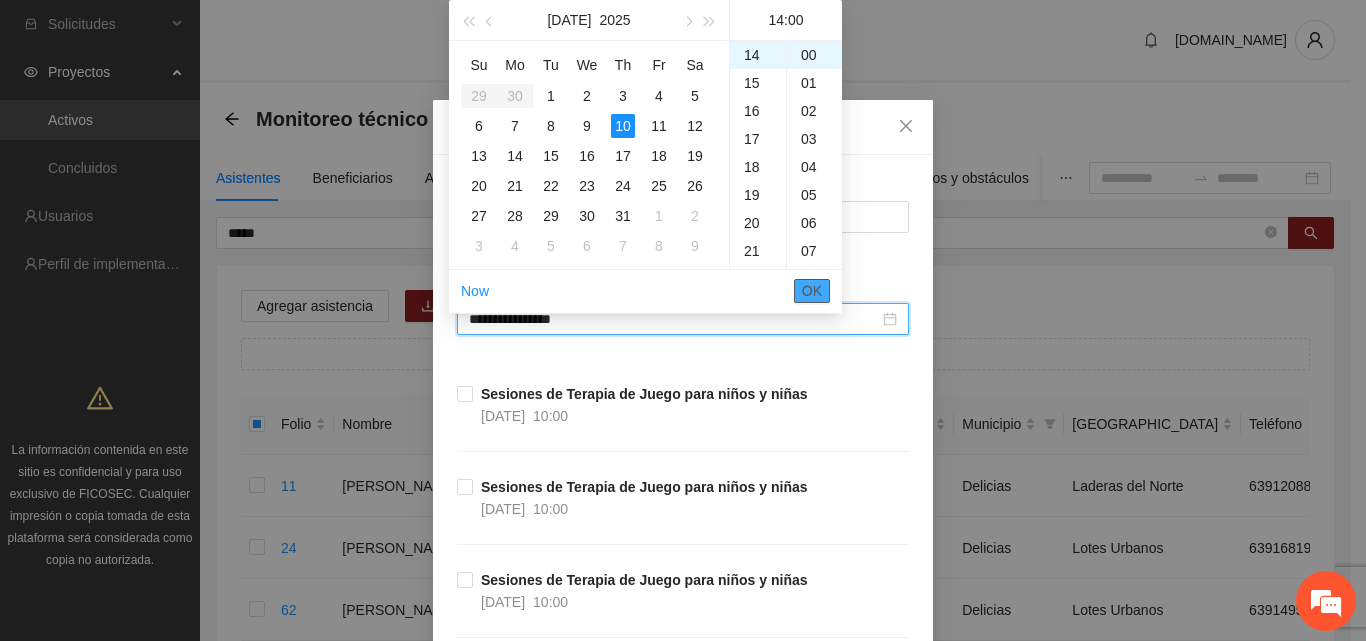 click on "OK" at bounding box center [812, 291] 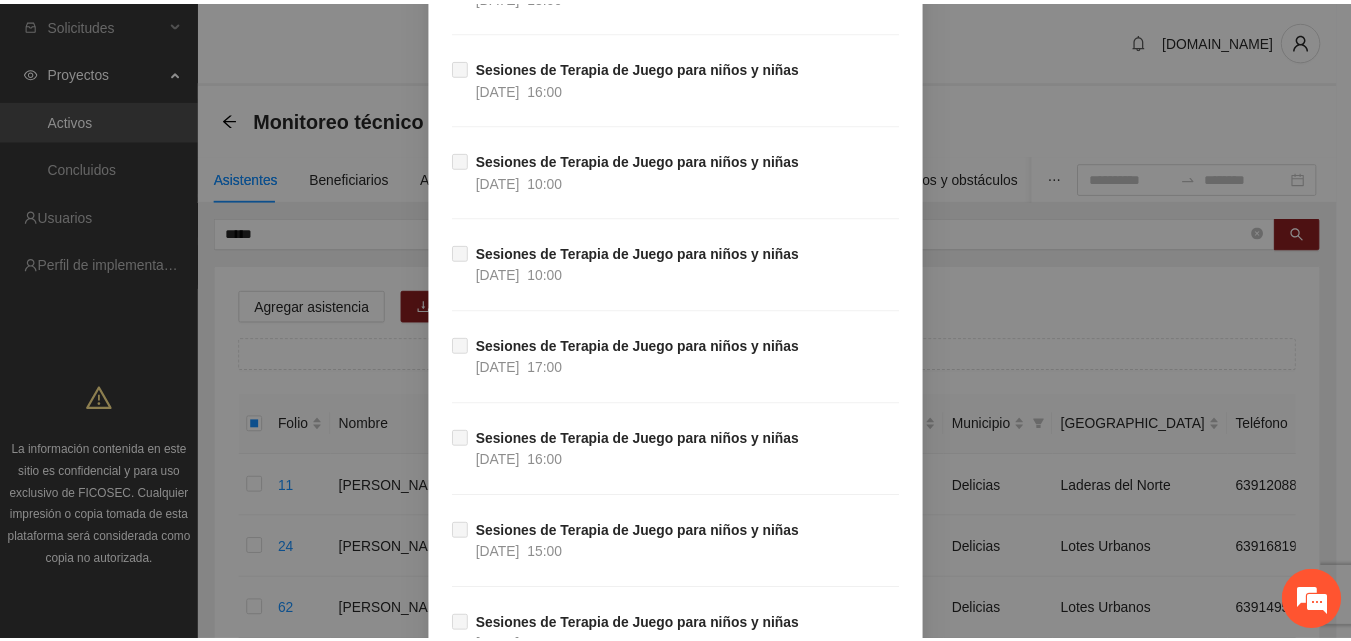 scroll, scrollTop: 13563, scrollLeft: 0, axis: vertical 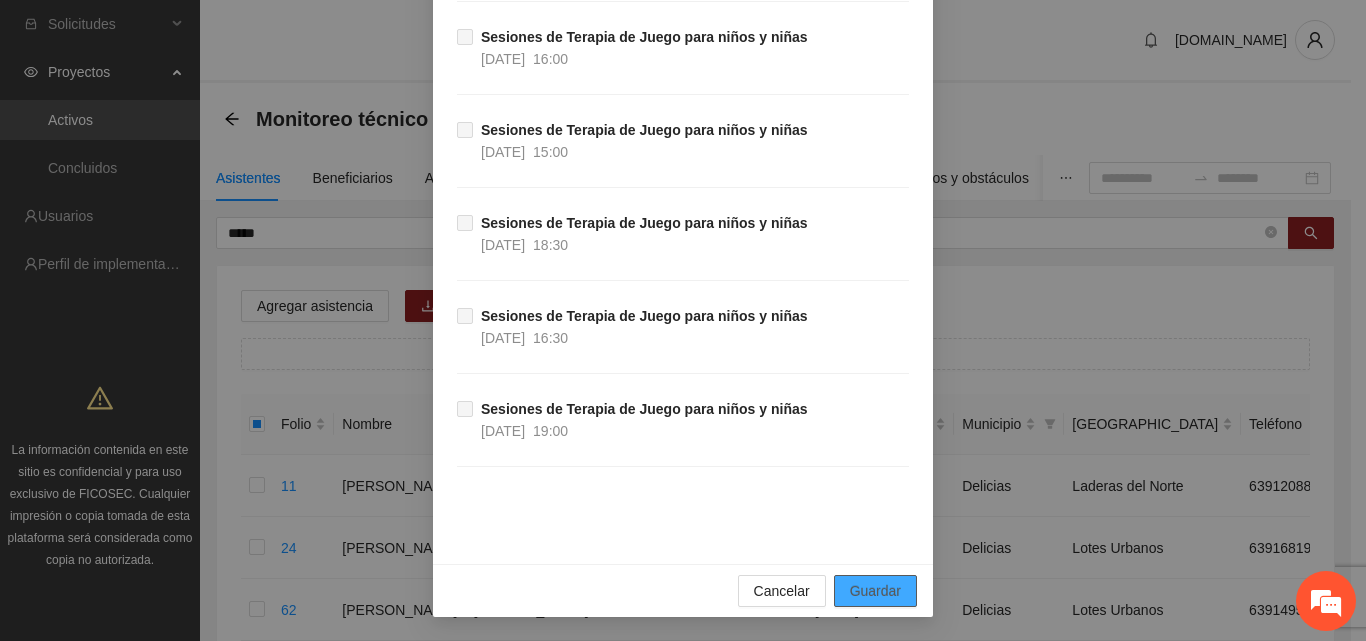 click on "Guardar" at bounding box center (875, 591) 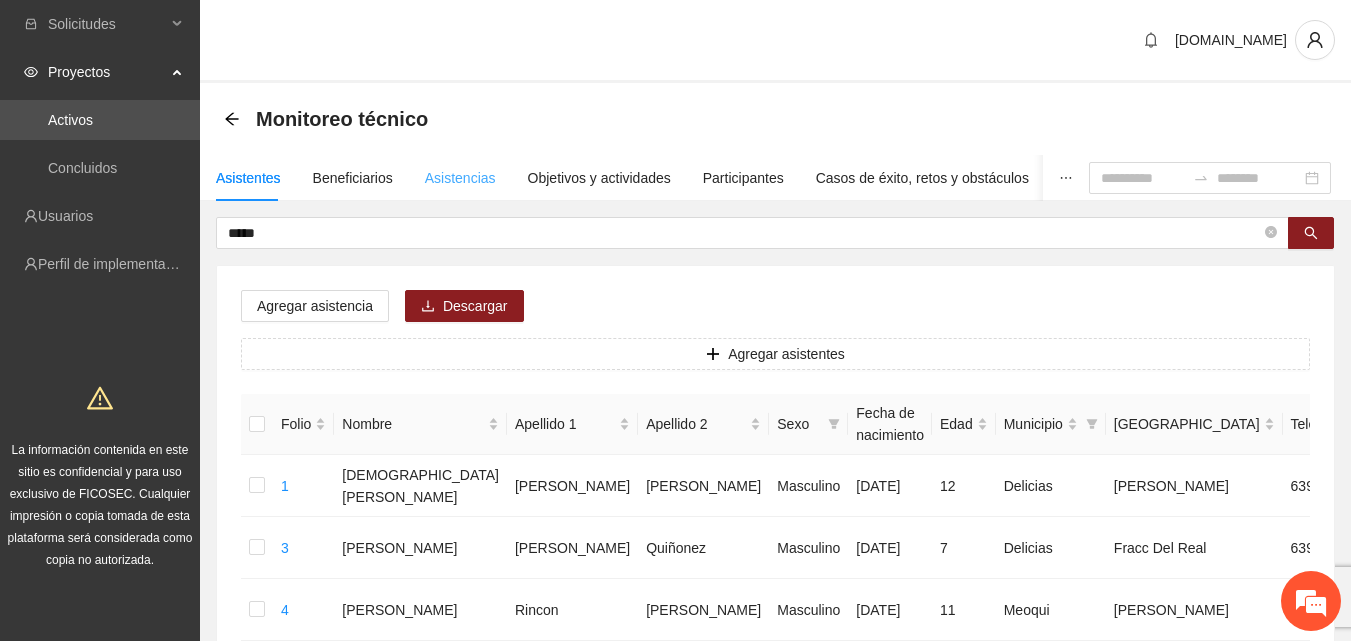 click on "Asistencias" at bounding box center (460, 178) 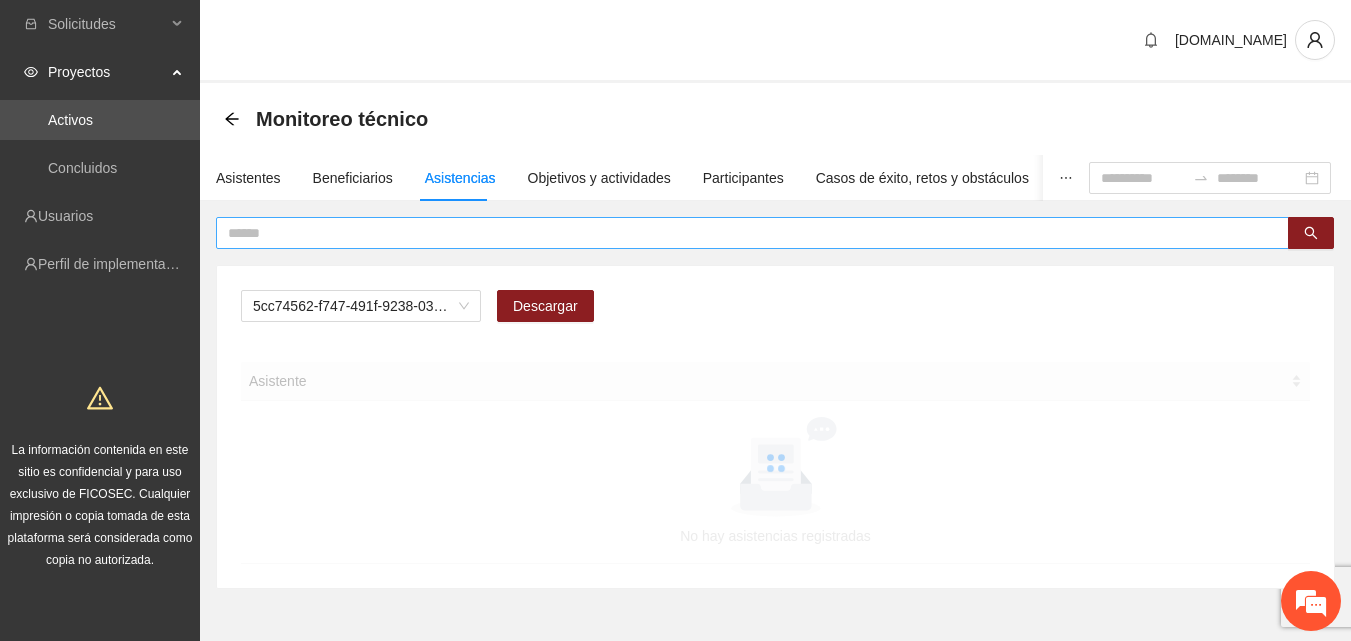 click at bounding box center (744, 233) 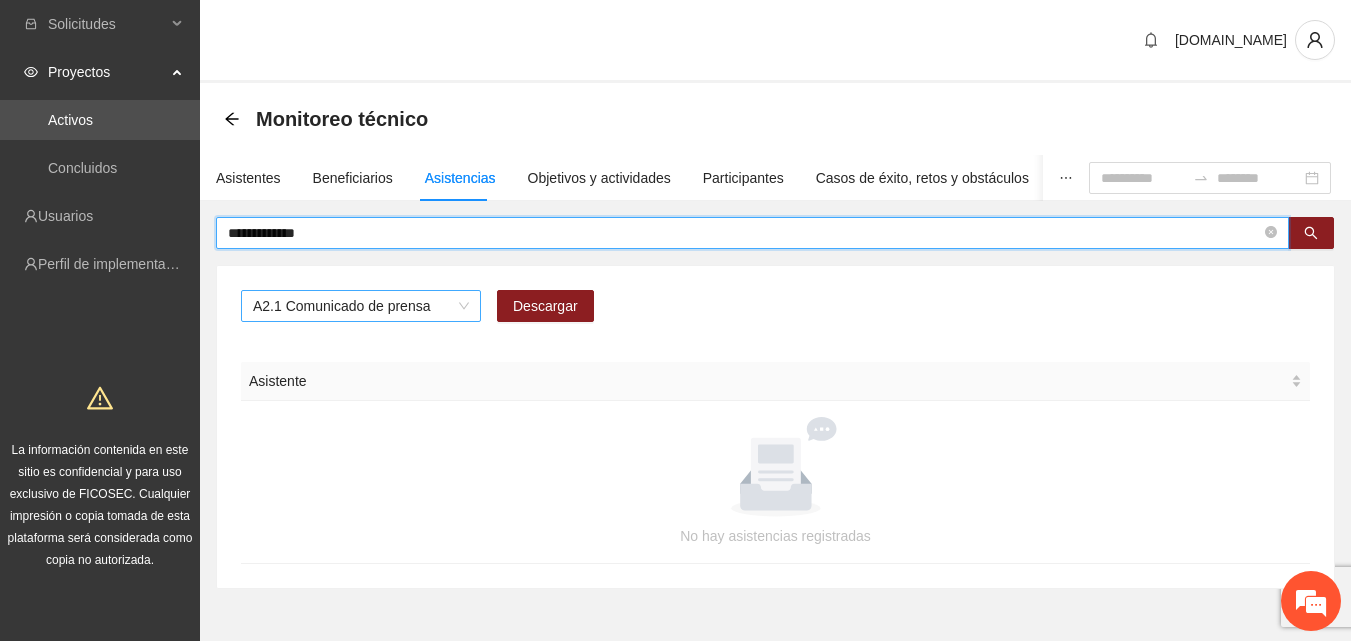 click on "A2.1 Comunicado de prensa" at bounding box center (361, 306) 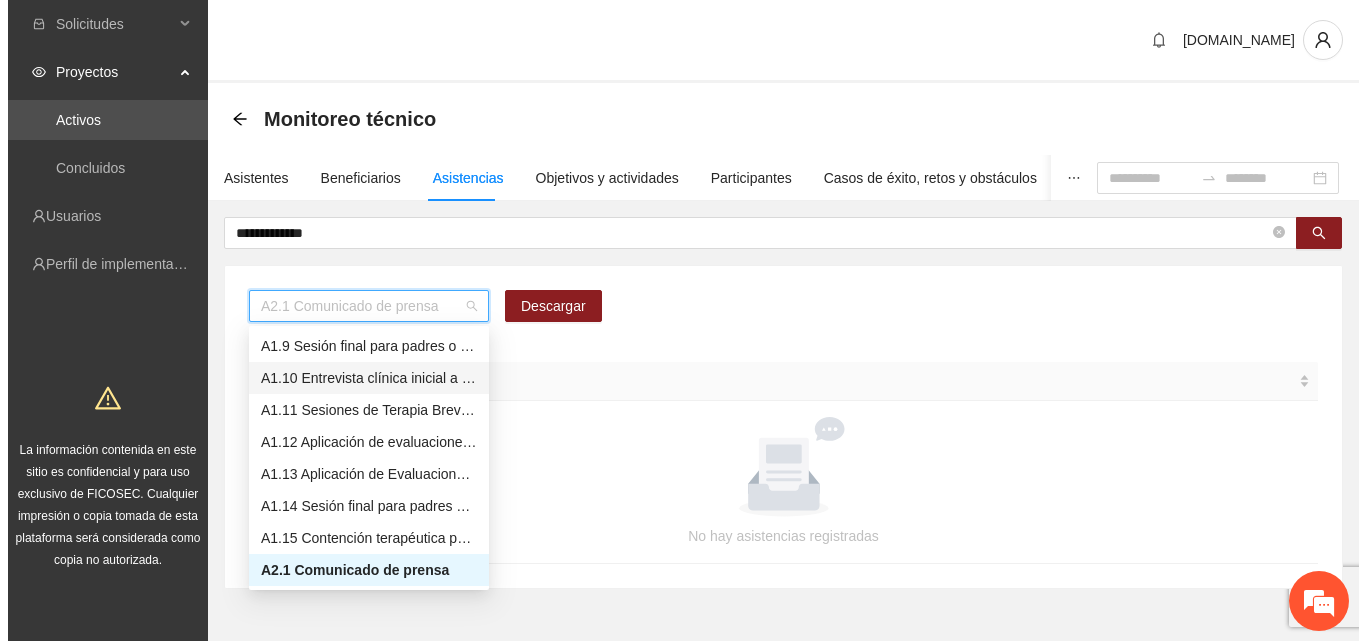 scroll, scrollTop: 156, scrollLeft: 0, axis: vertical 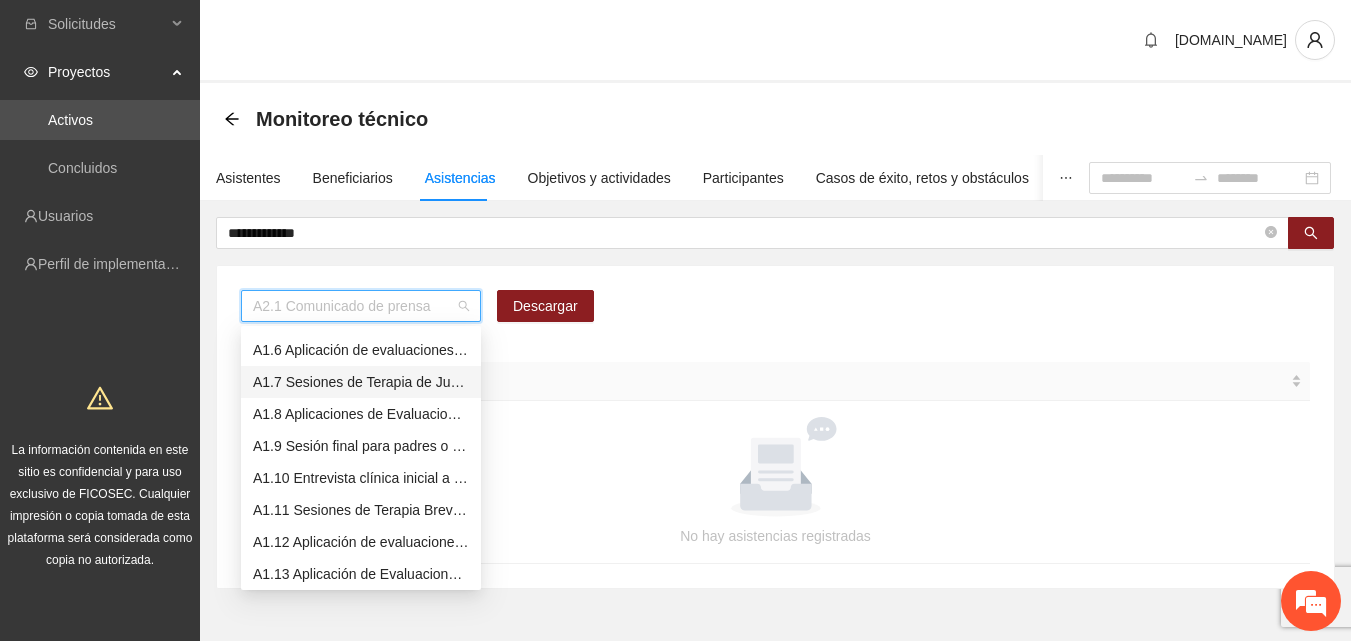 click on "A1.7 Sesiones de Terapia de Juego para niños y niñas" at bounding box center (361, 382) 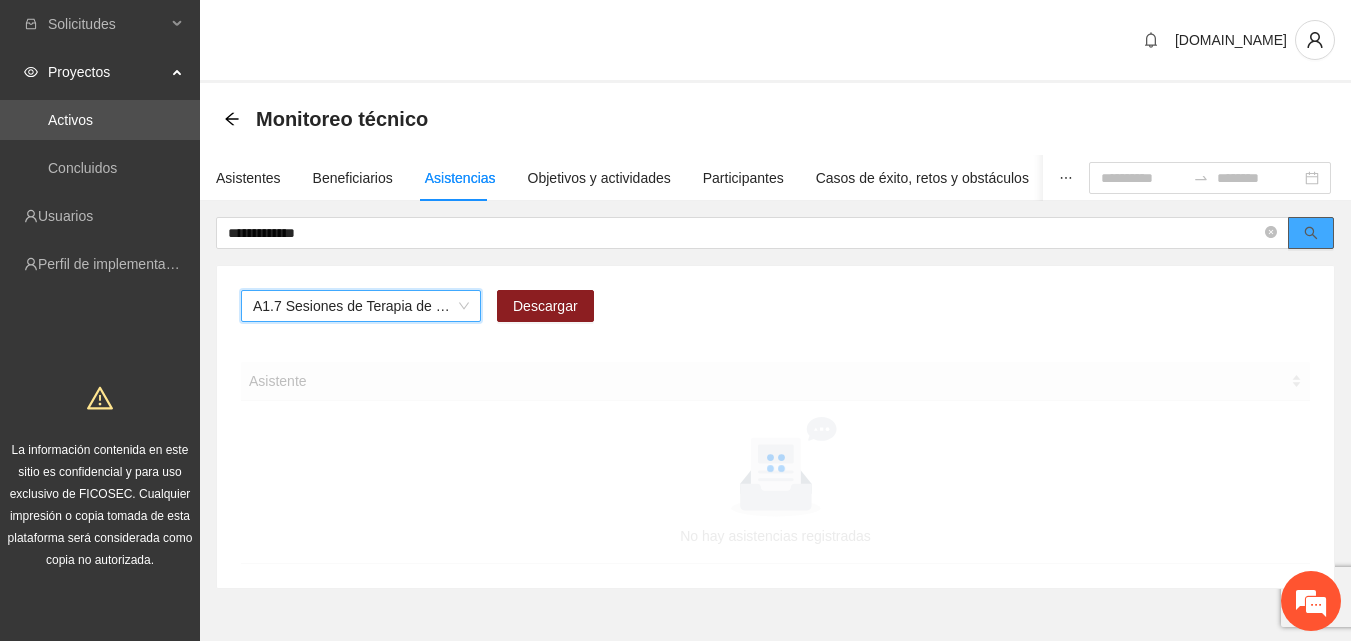 click at bounding box center (1311, 233) 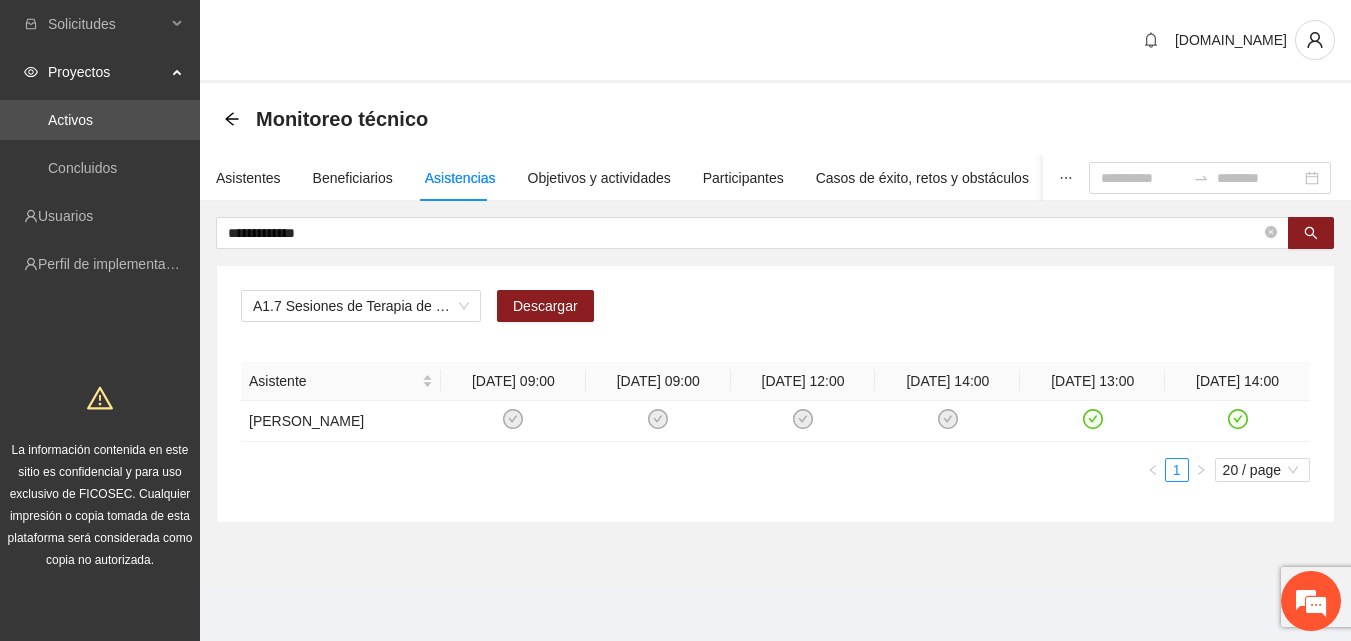 click on "A1.7 Sesiones de Terapia de Juego para niños y niñas Descargar" at bounding box center [775, 314] 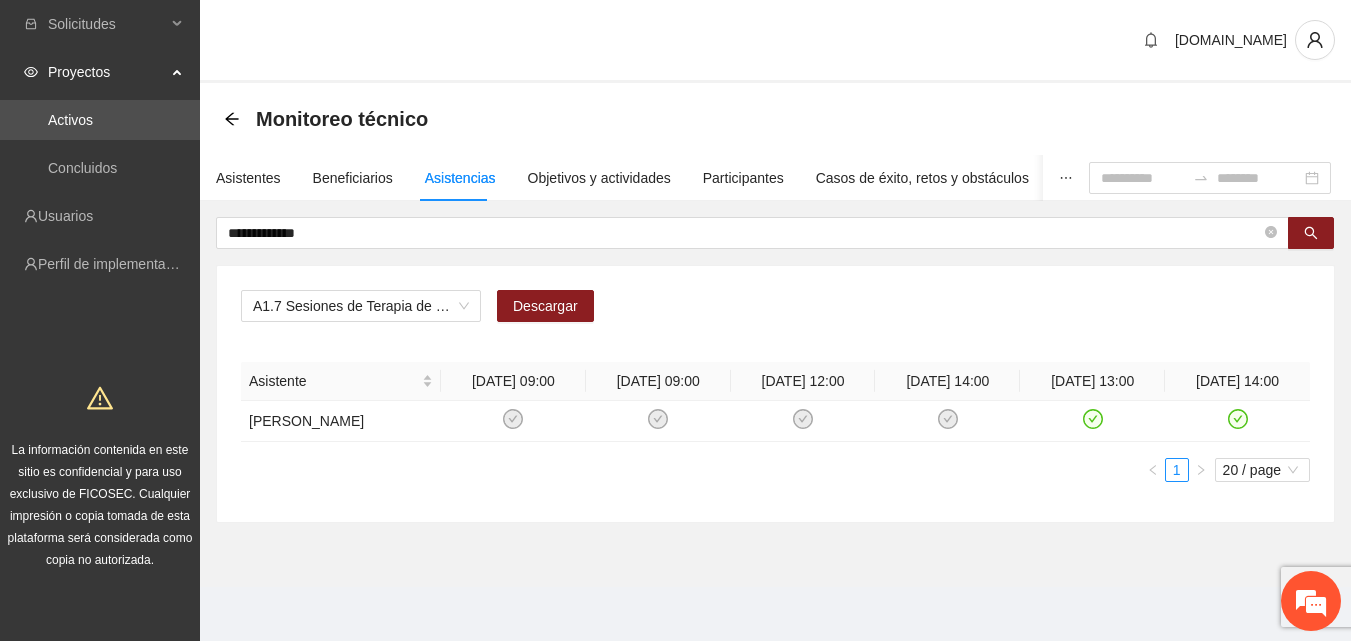 click on "[DOMAIN_NAME]" at bounding box center (775, 41) 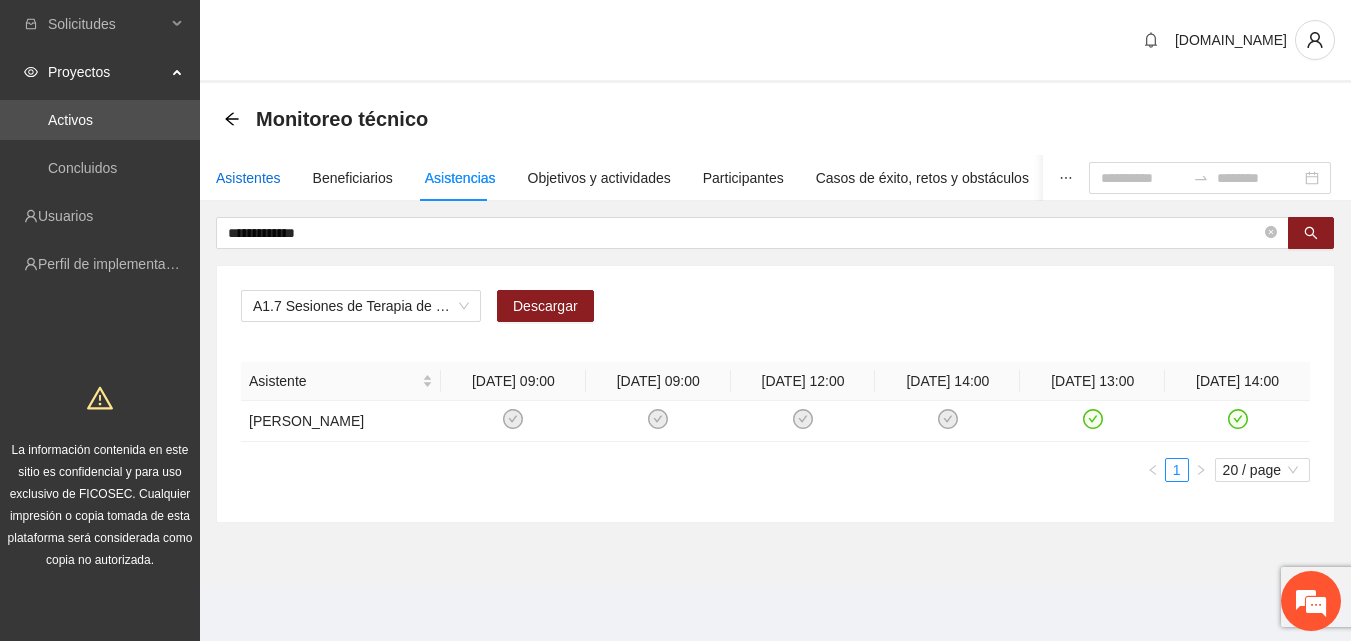 click on "Asistentes" at bounding box center (248, 178) 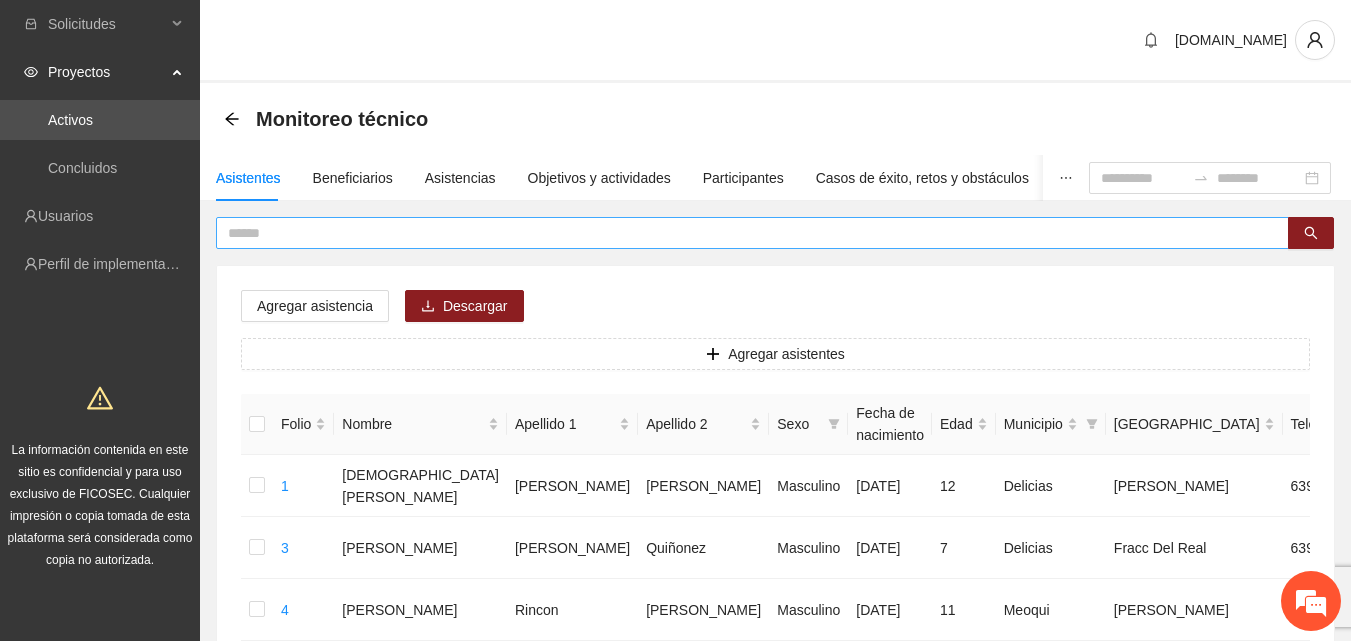 click at bounding box center [744, 233] 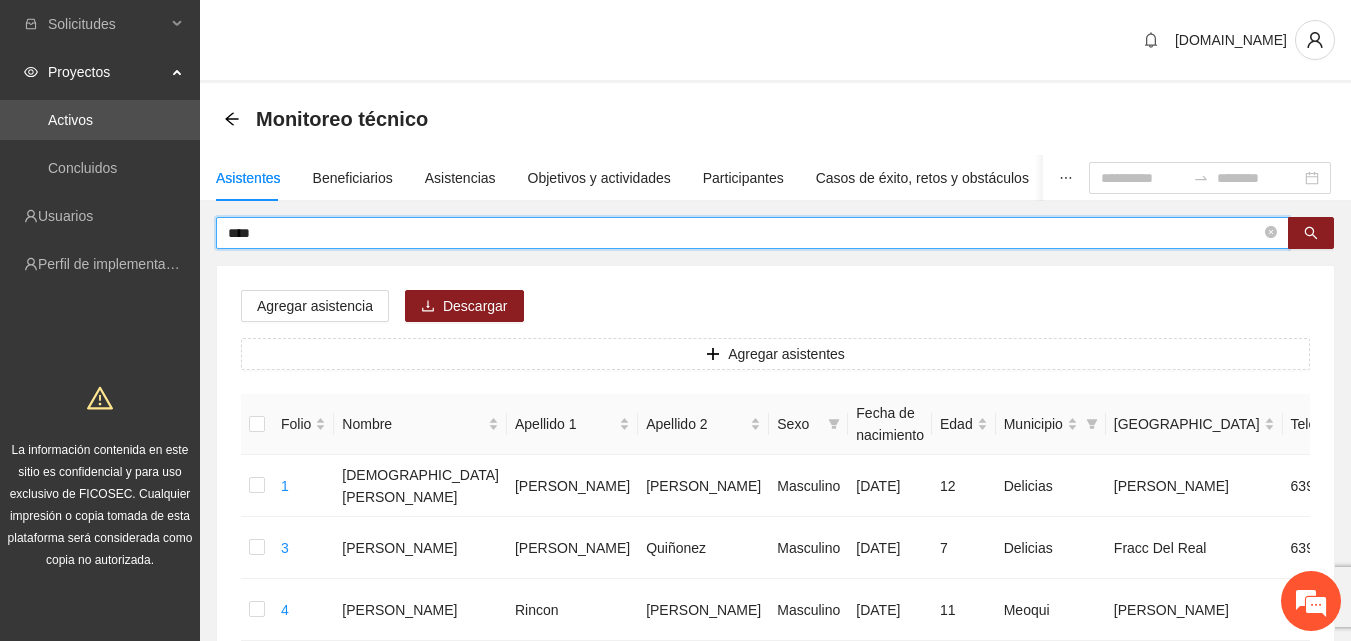 type on "****" 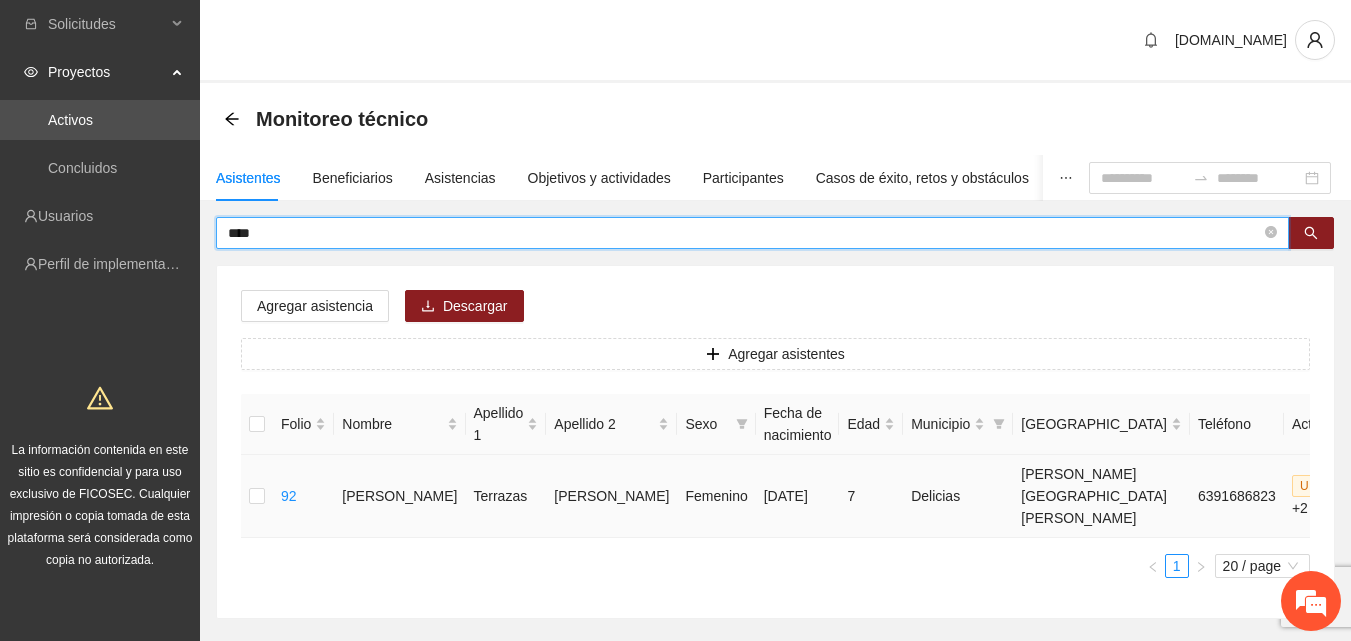 click 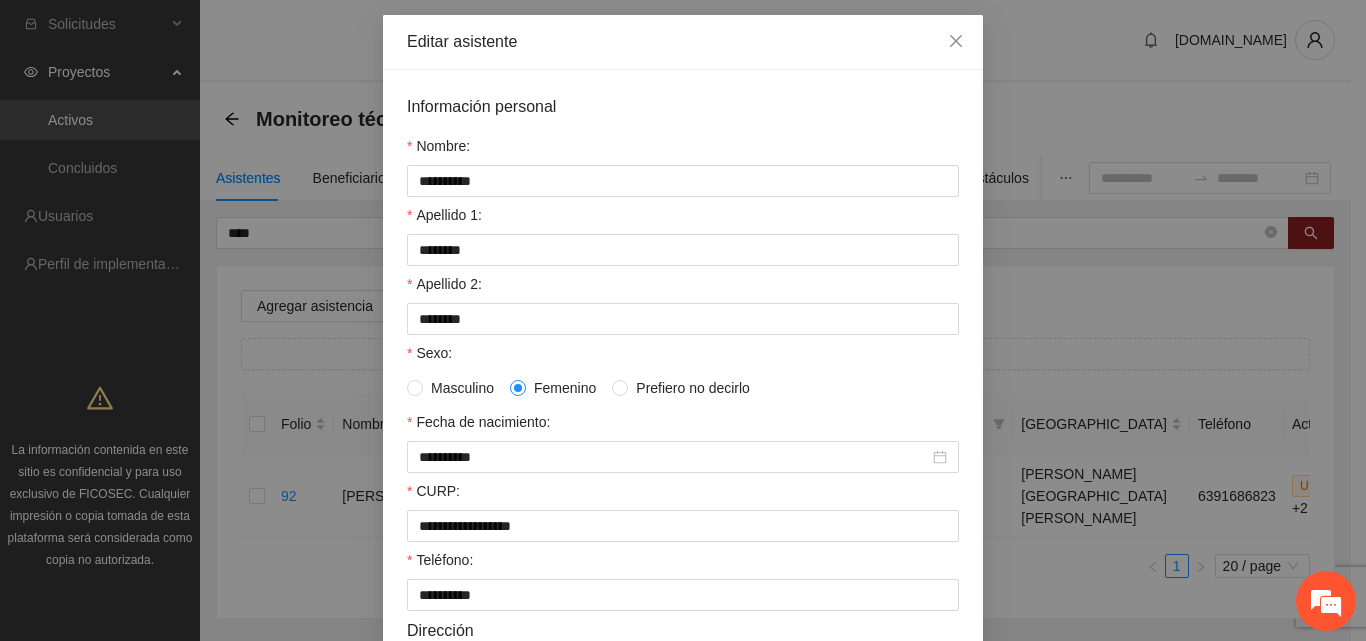 scroll, scrollTop: 200, scrollLeft: 0, axis: vertical 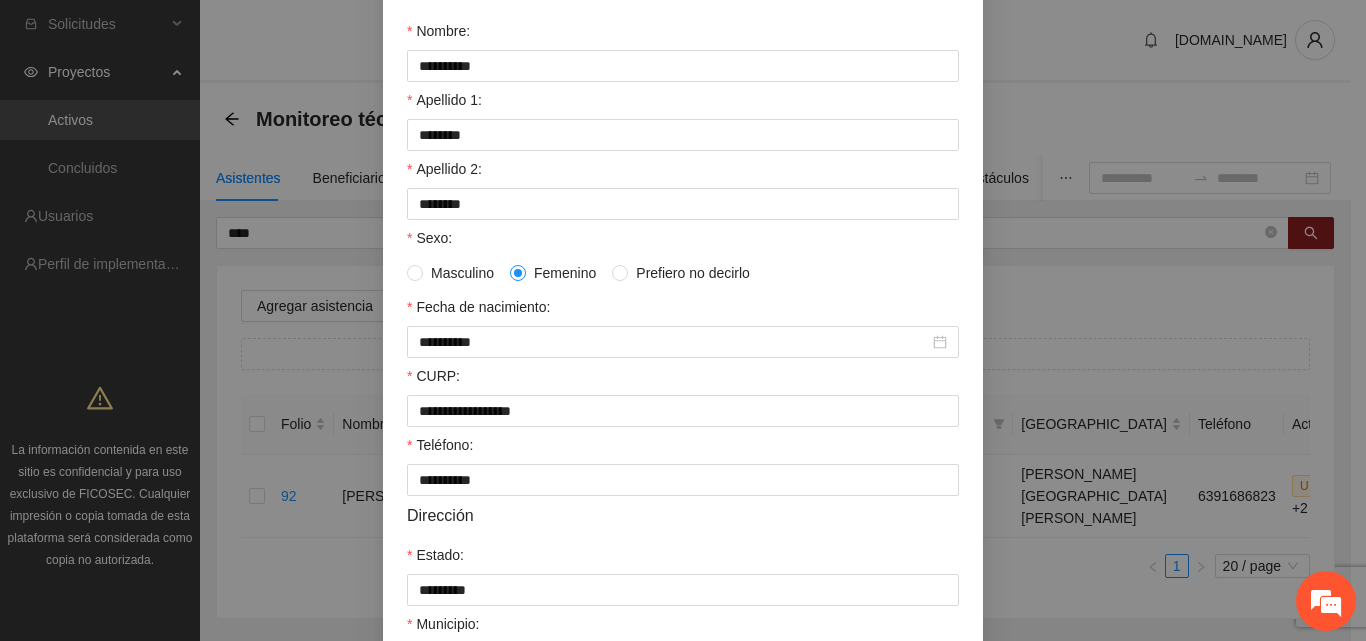 click on "**********" at bounding box center [683, 320] 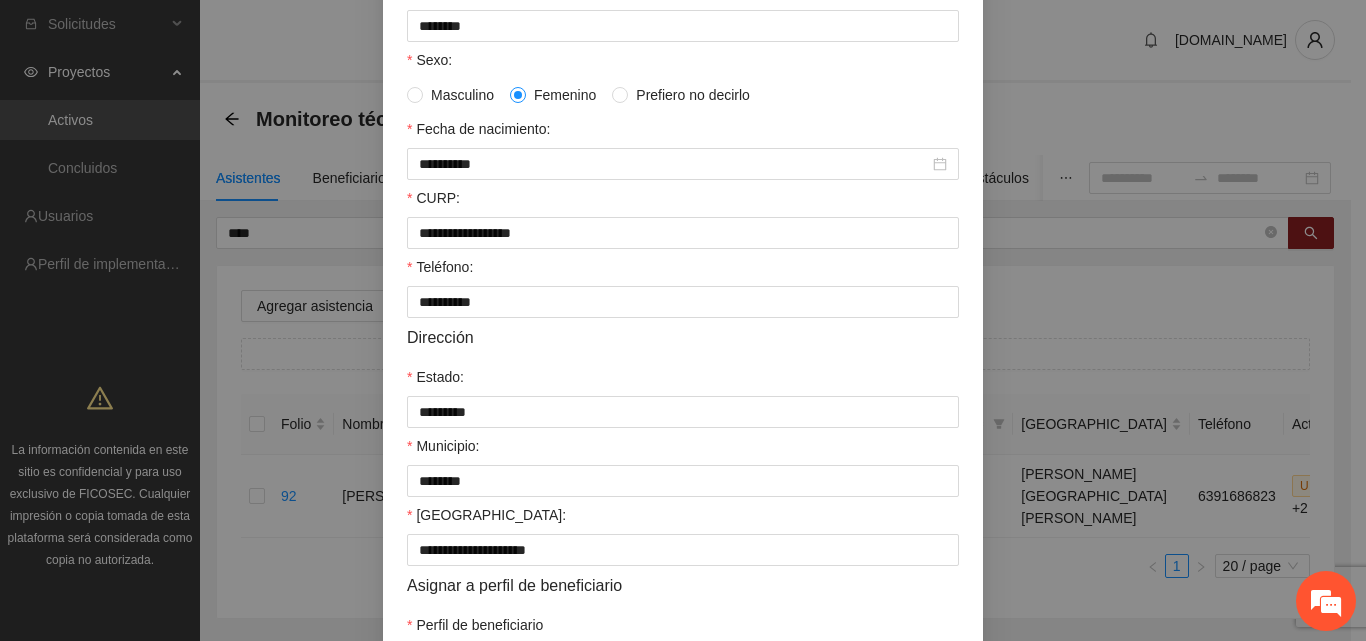 scroll, scrollTop: 521, scrollLeft: 0, axis: vertical 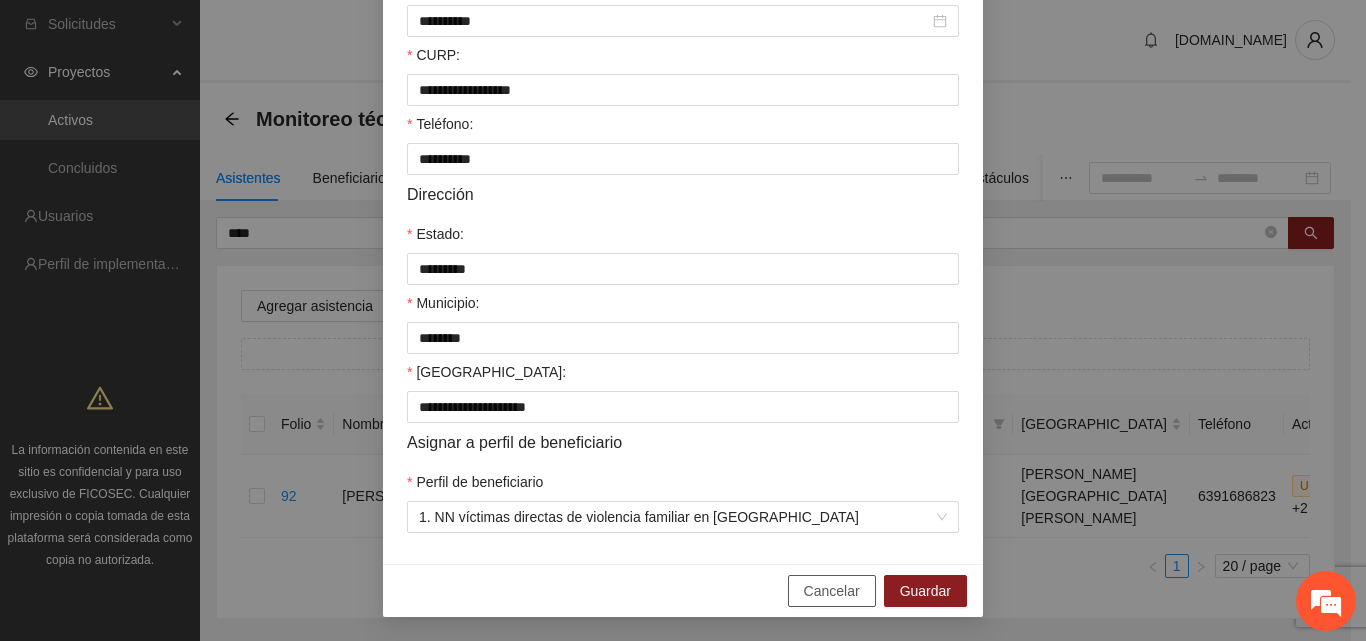 click on "Cancelar" at bounding box center [832, 591] 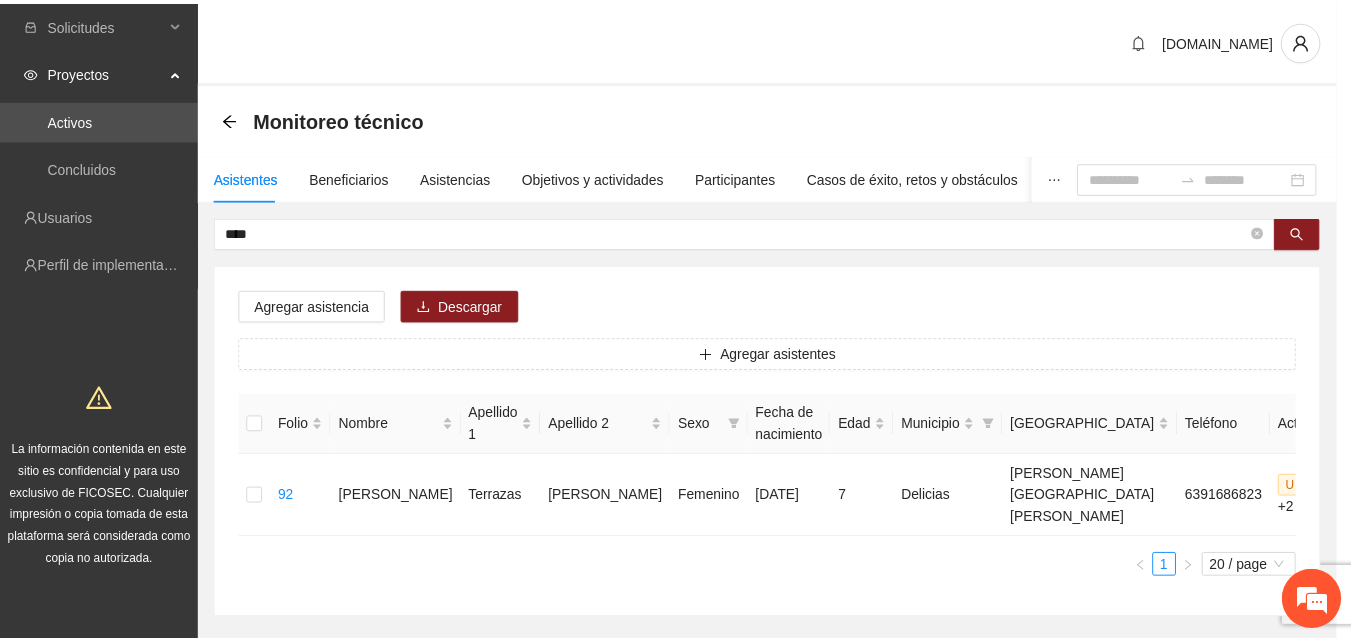 scroll, scrollTop: 421, scrollLeft: 0, axis: vertical 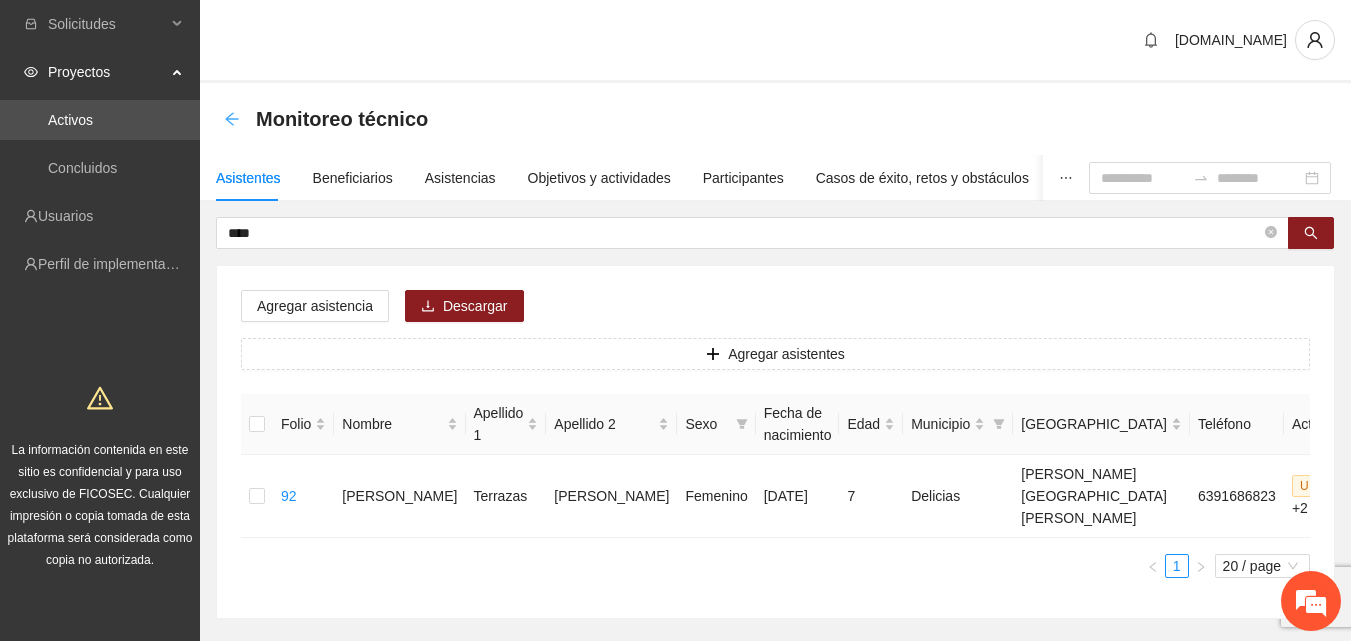 click 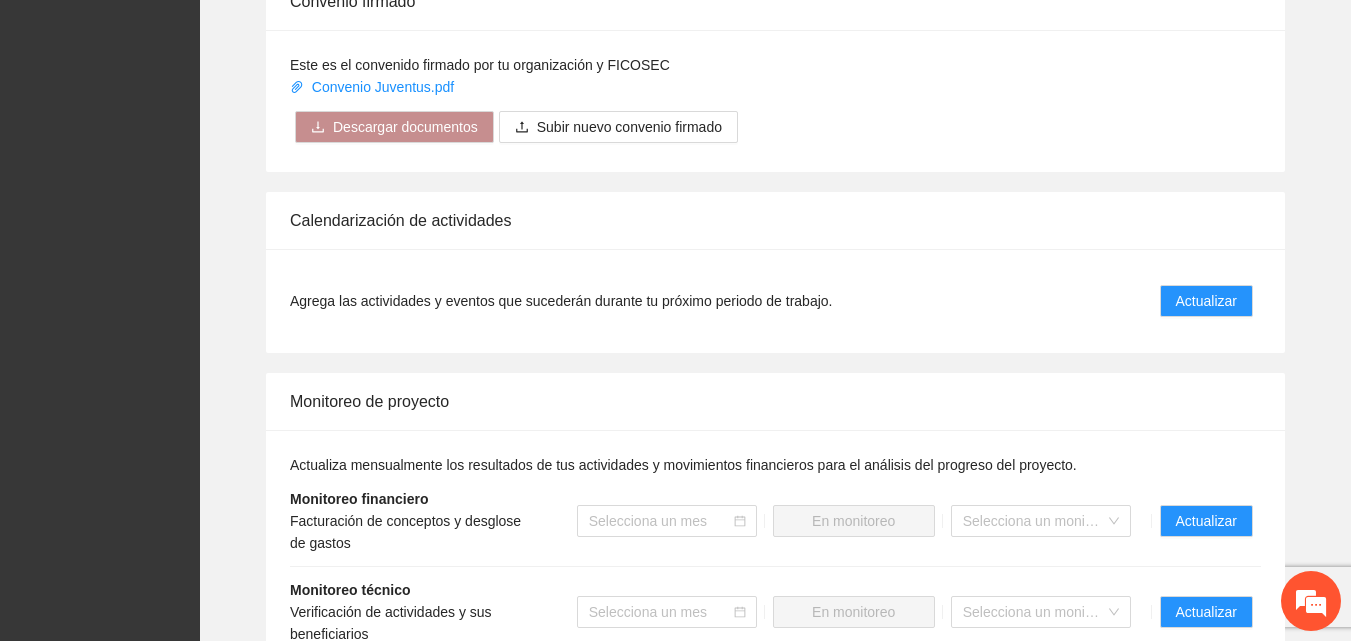 scroll, scrollTop: 1700, scrollLeft: 0, axis: vertical 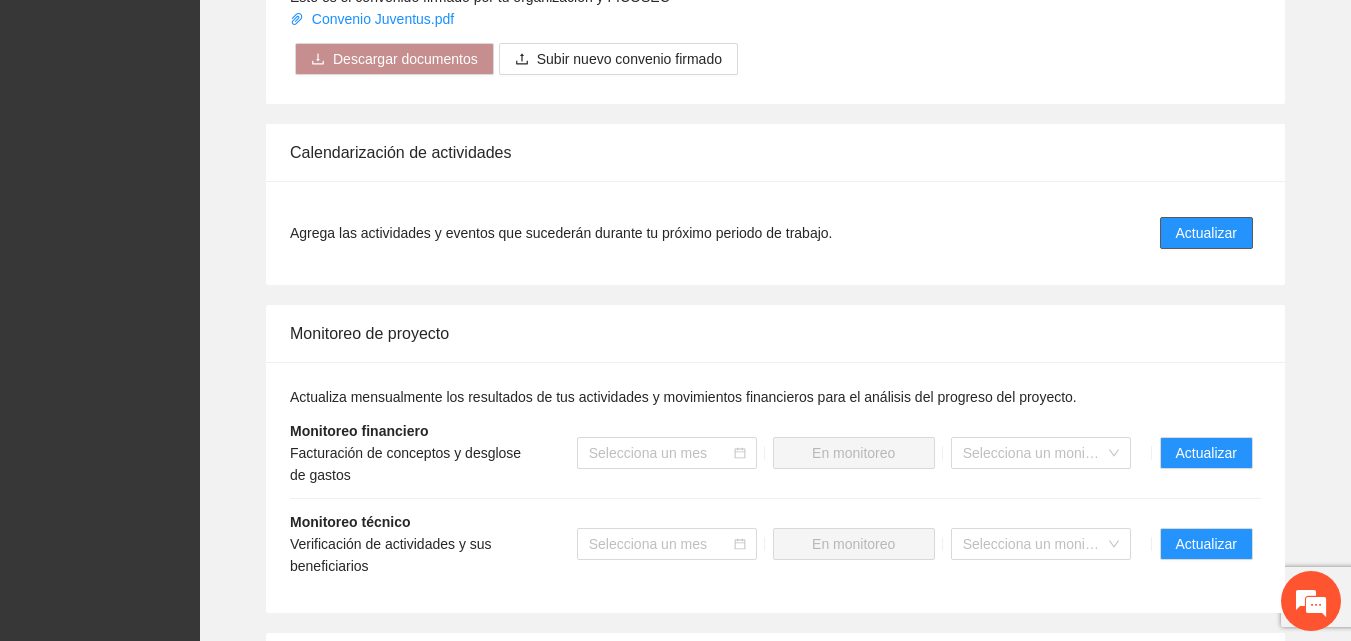 click on "Actualizar" at bounding box center [1206, 233] 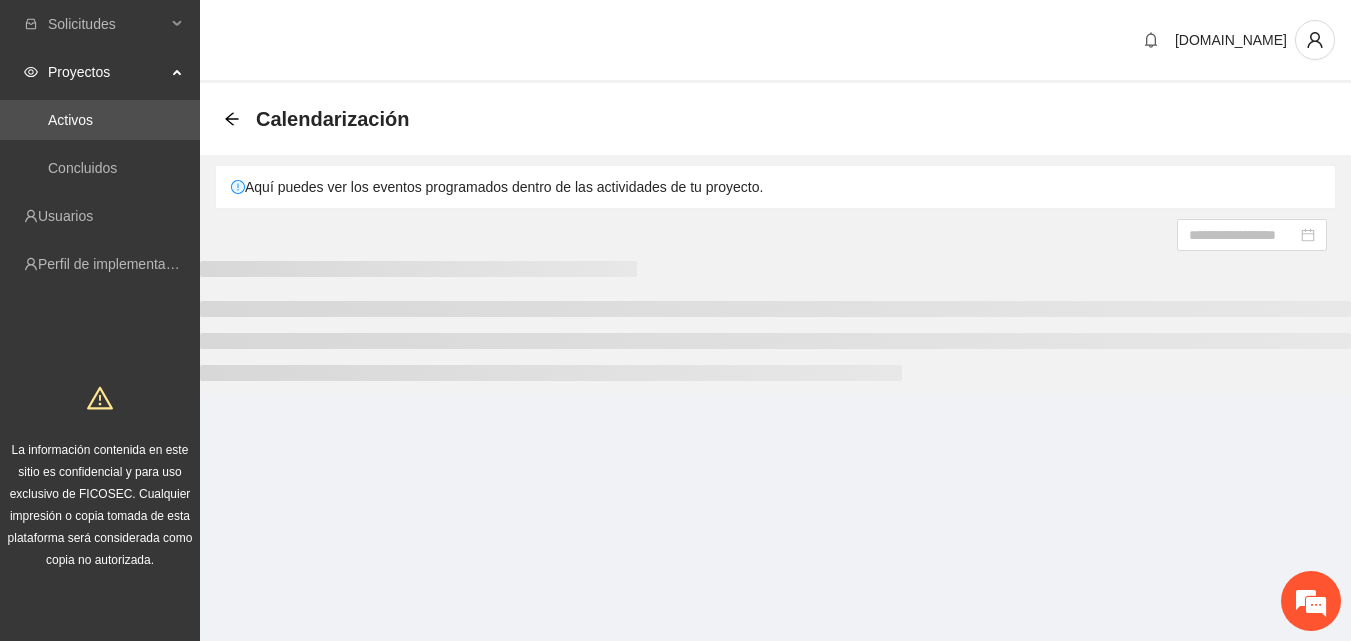 scroll, scrollTop: 0, scrollLeft: 0, axis: both 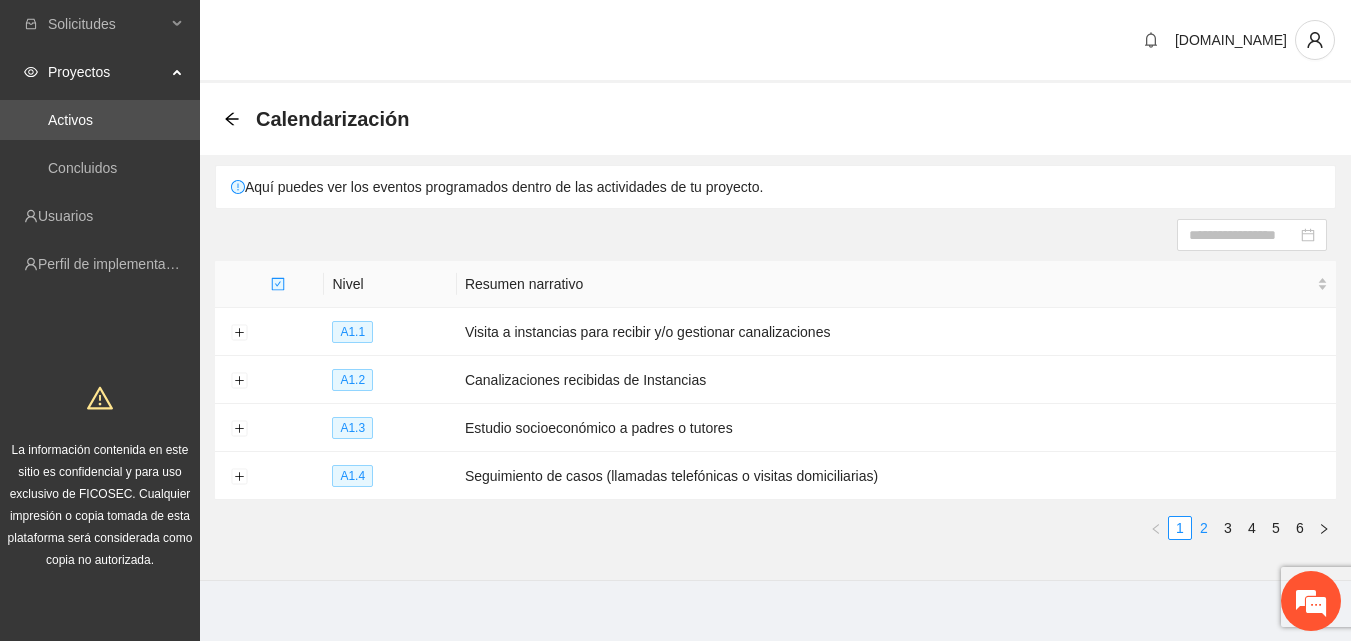 click on "2" at bounding box center (1204, 528) 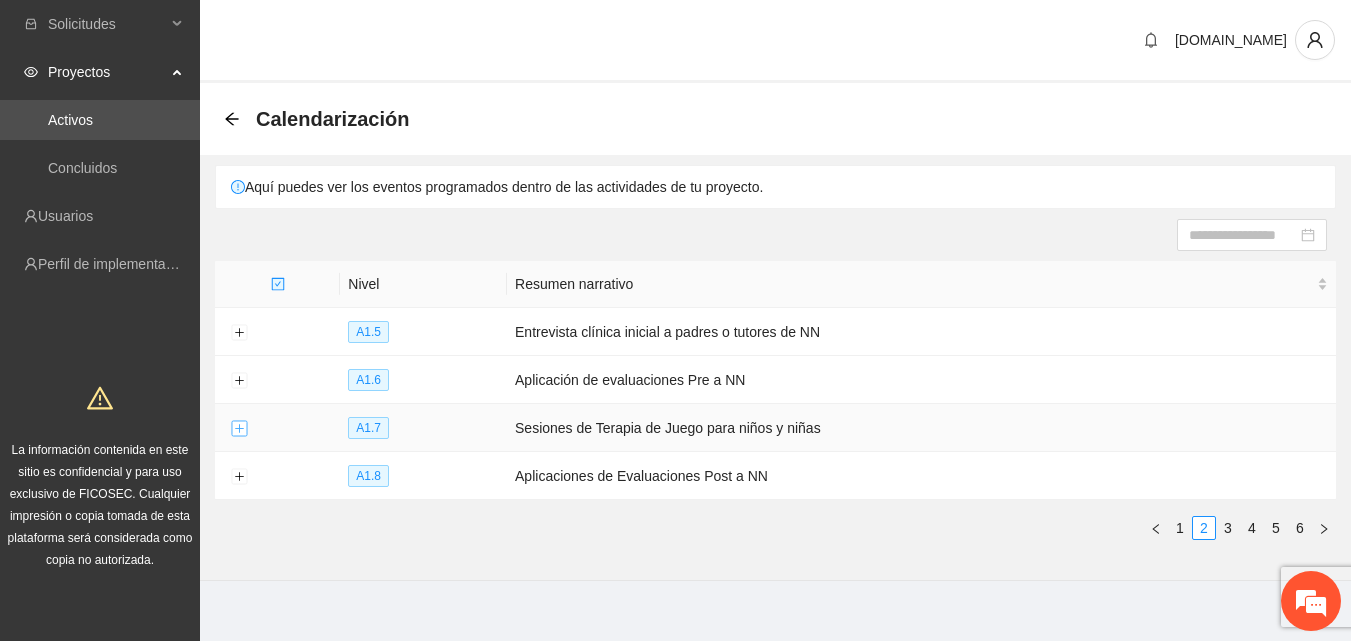 click at bounding box center [239, 429] 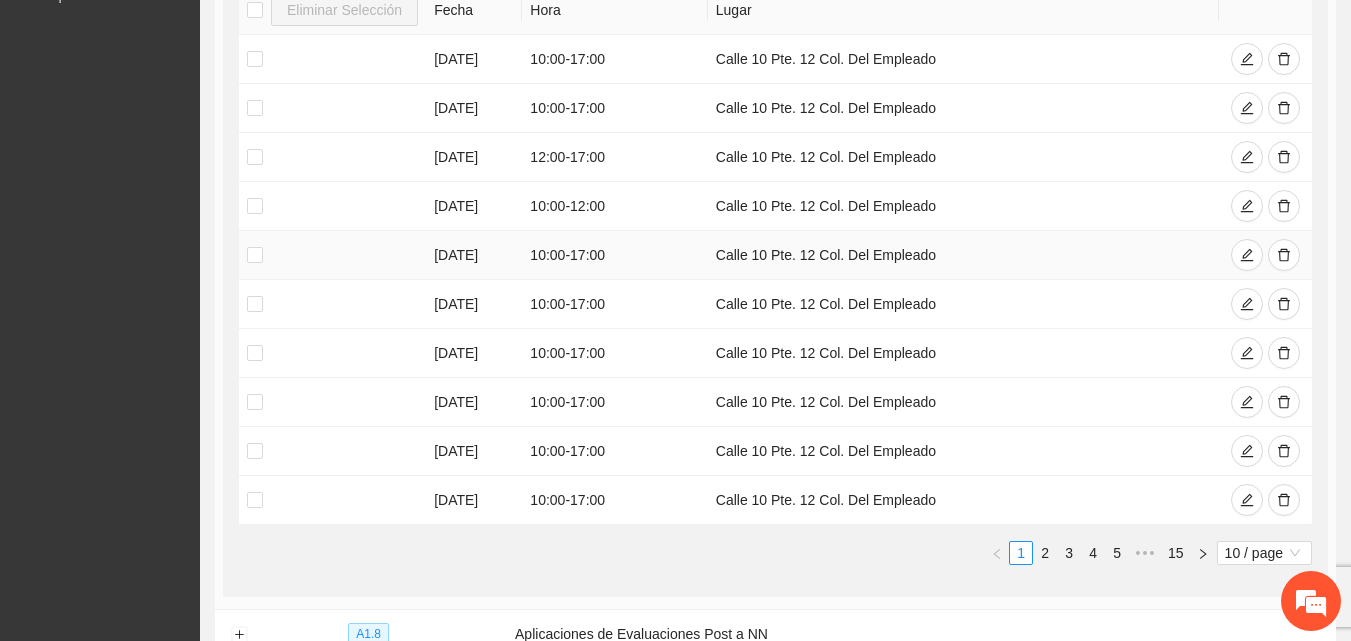 scroll, scrollTop: 600, scrollLeft: 0, axis: vertical 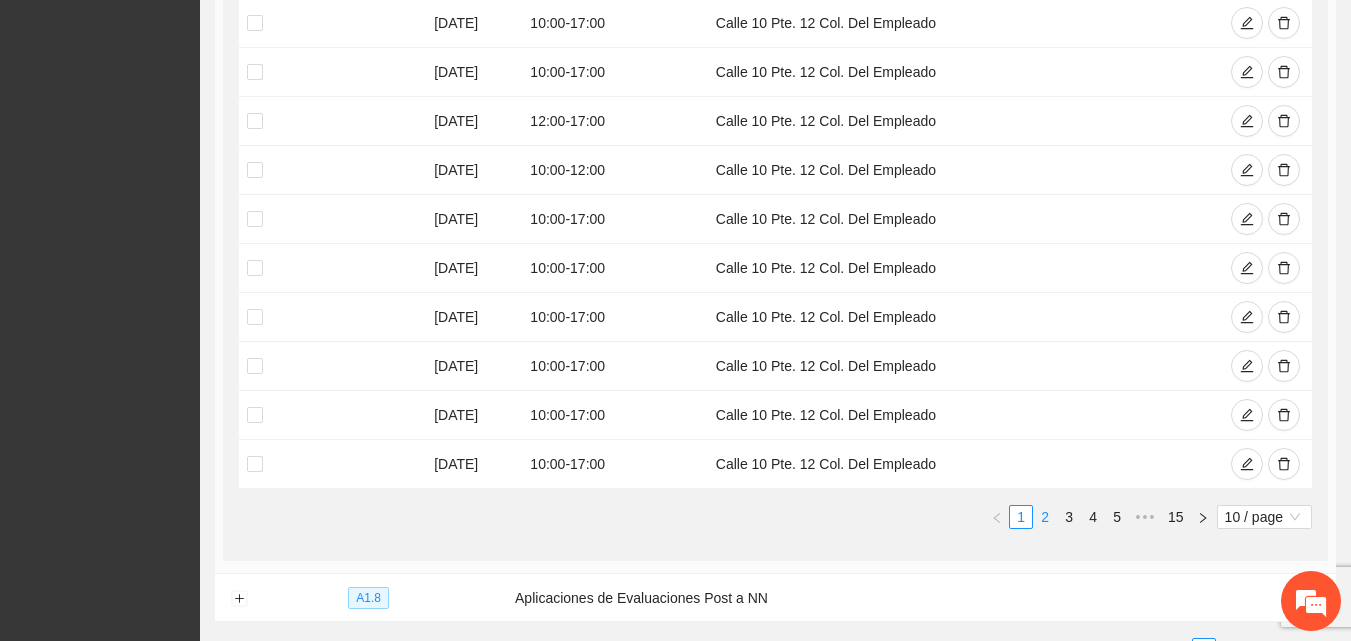 click on "2" at bounding box center [1045, 517] 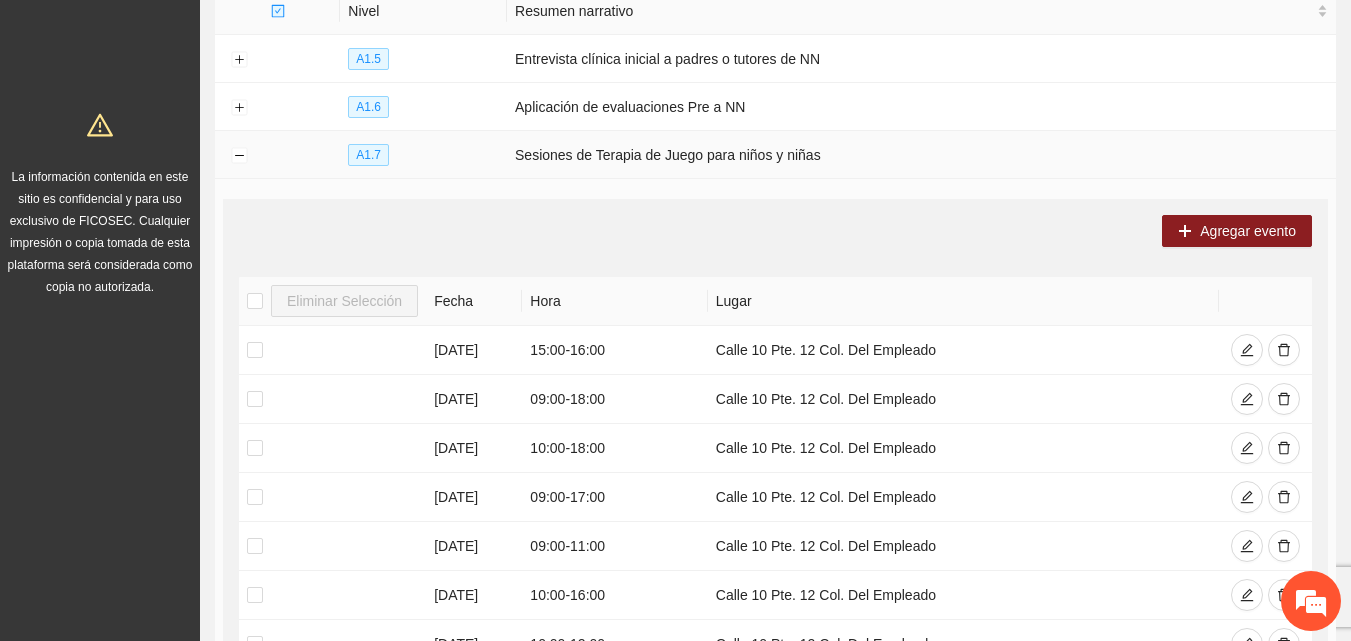 scroll, scrollTop: 100, scrollLeft: 0, axis: vertical 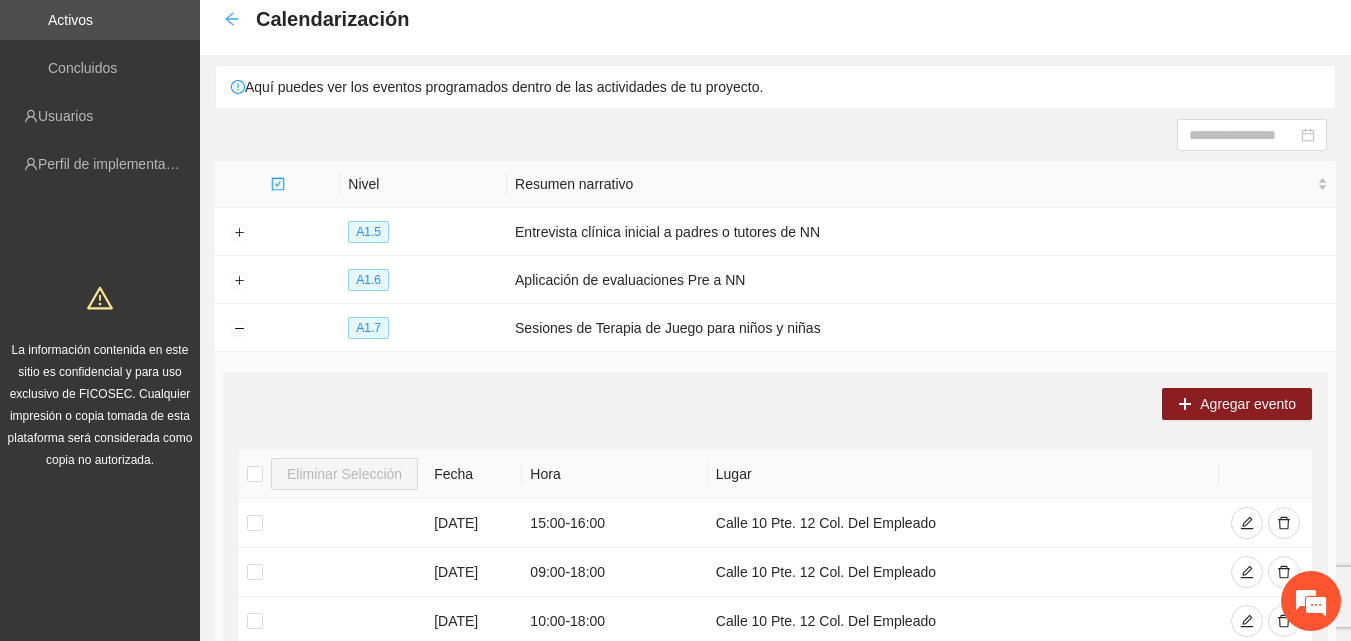 click 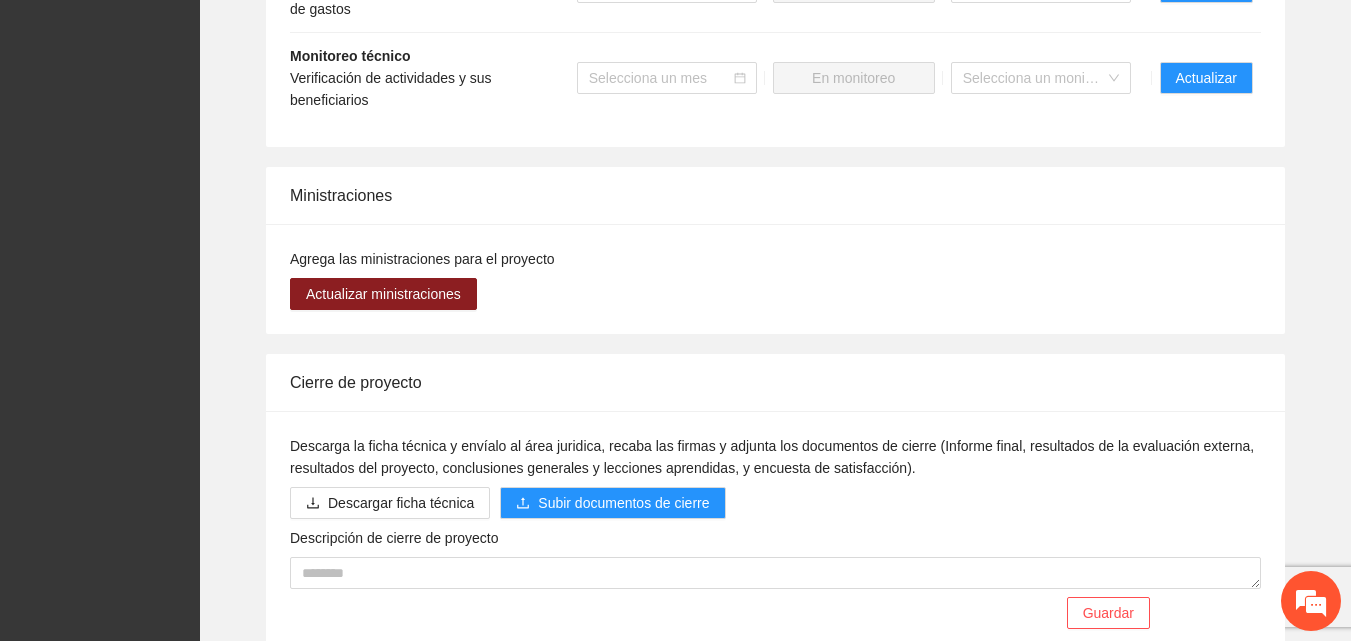 scroll, scrollTop: 2200, scrollLeft: 0, axis: vertical 